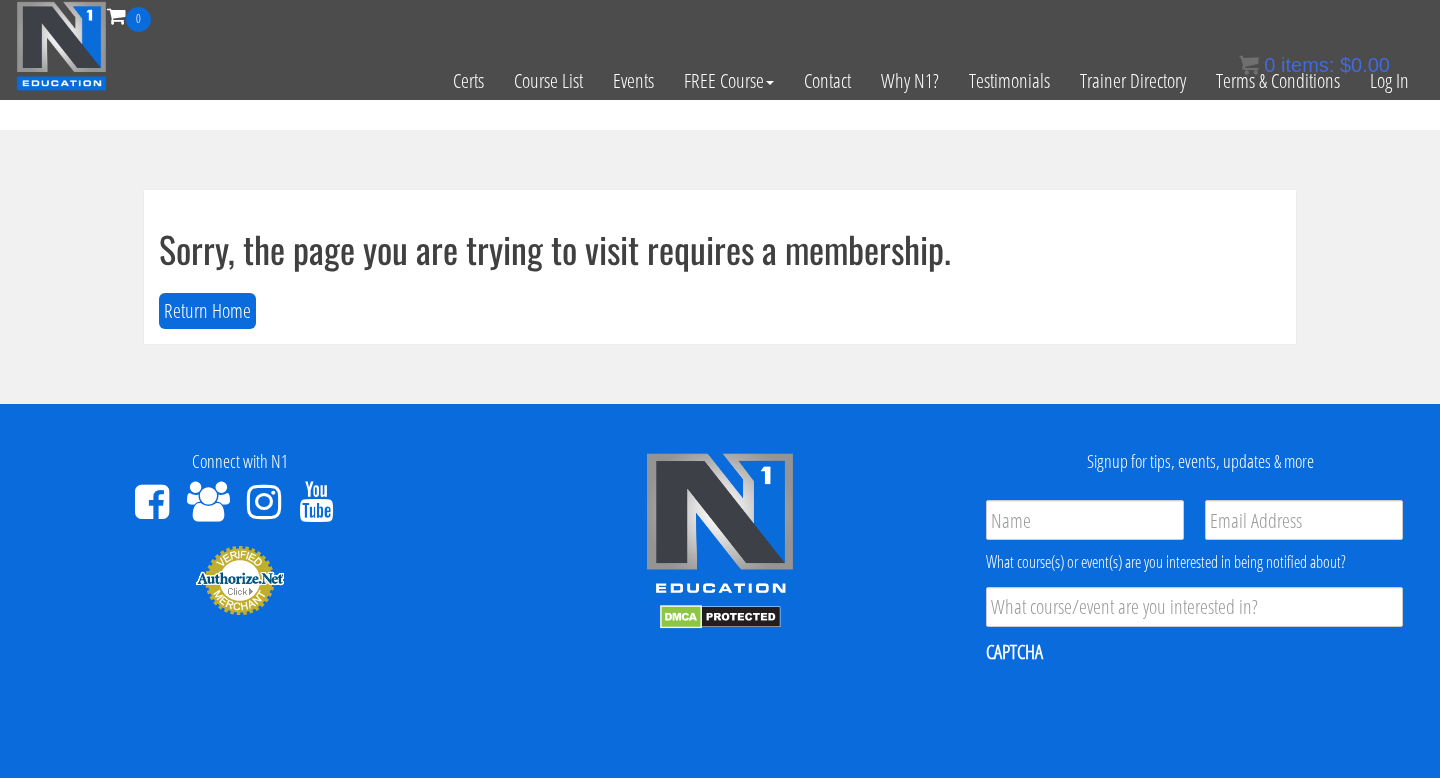 scroll, scrollTop: 0, scrollLeft: 0, axis: both 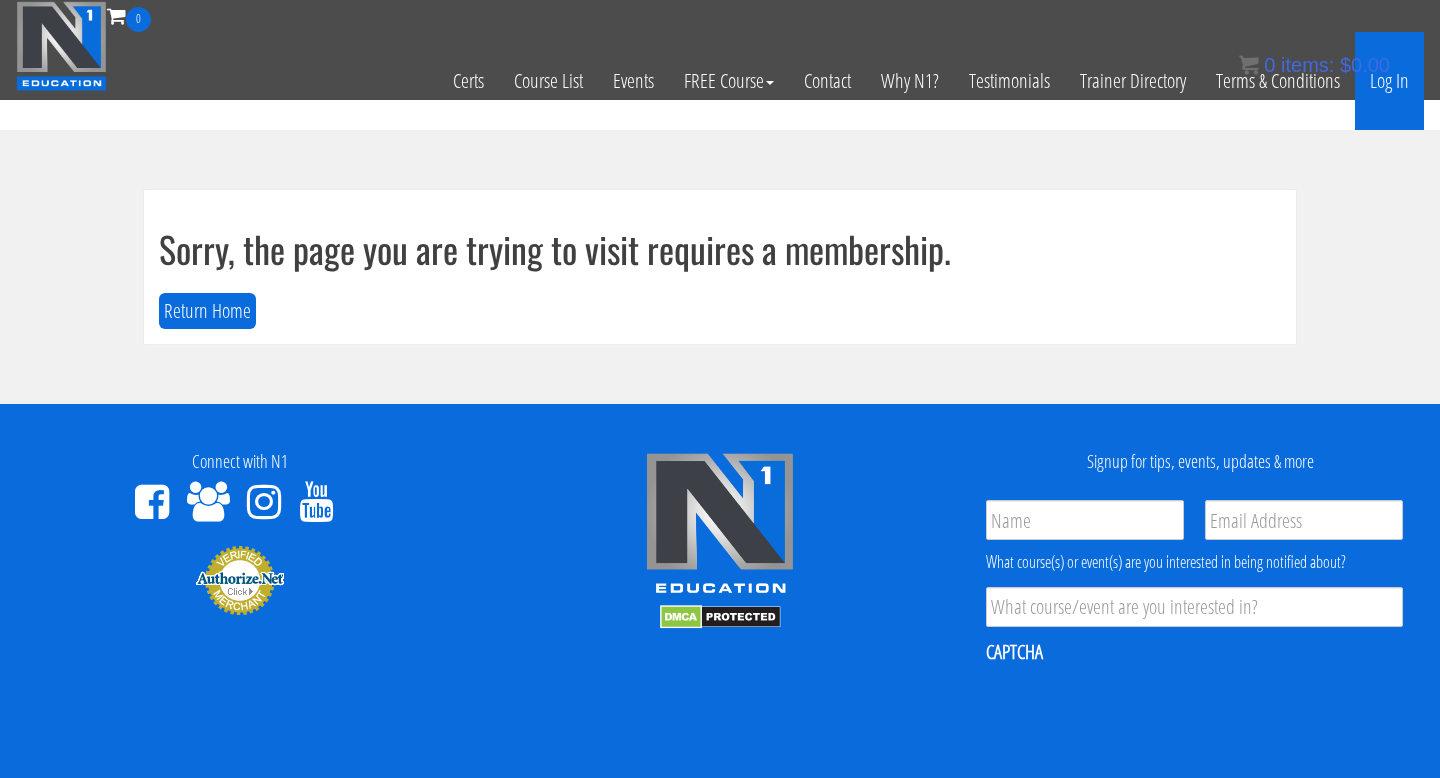 click on "Log In" at bounding box center (1389, 81) 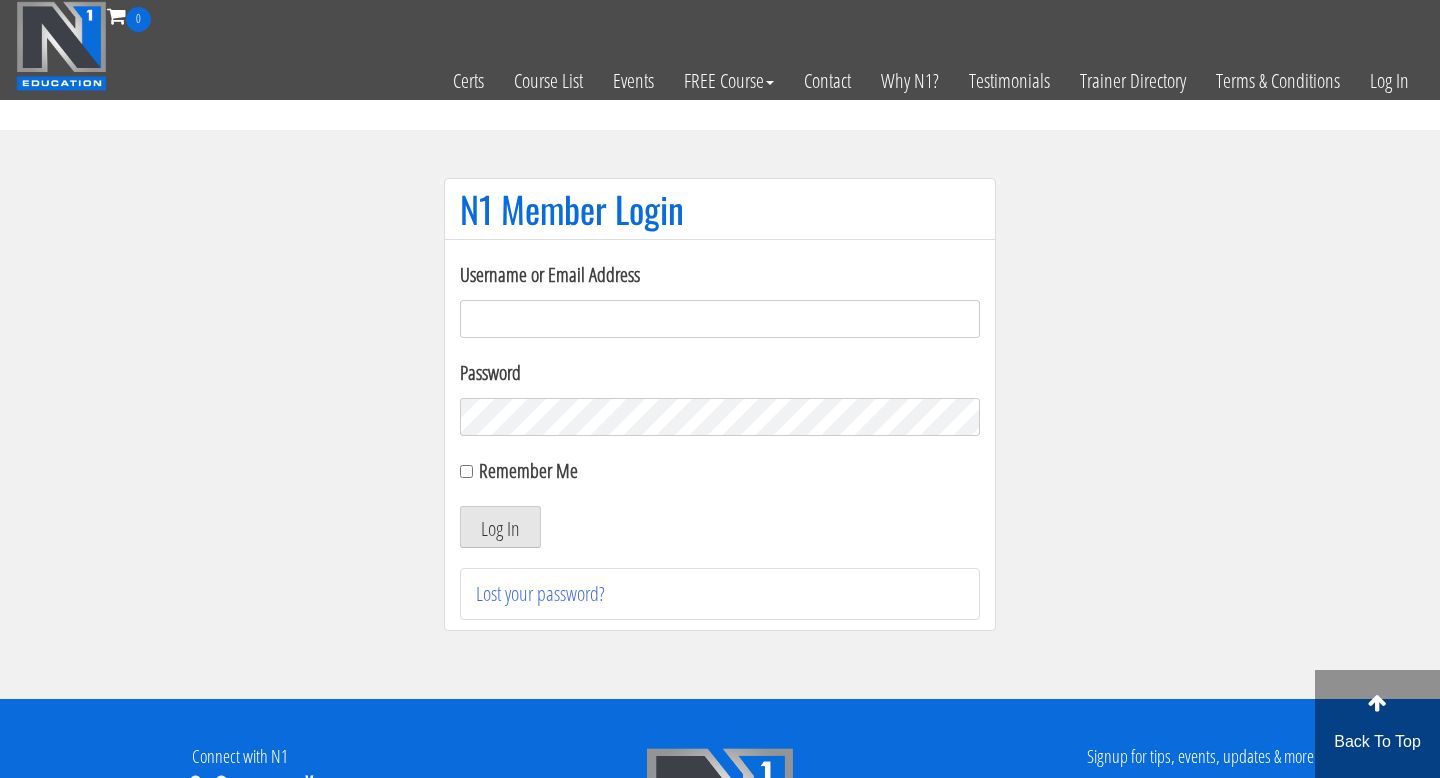 scroll, scrollTop: 0, scrollLeft: 0, axis: both 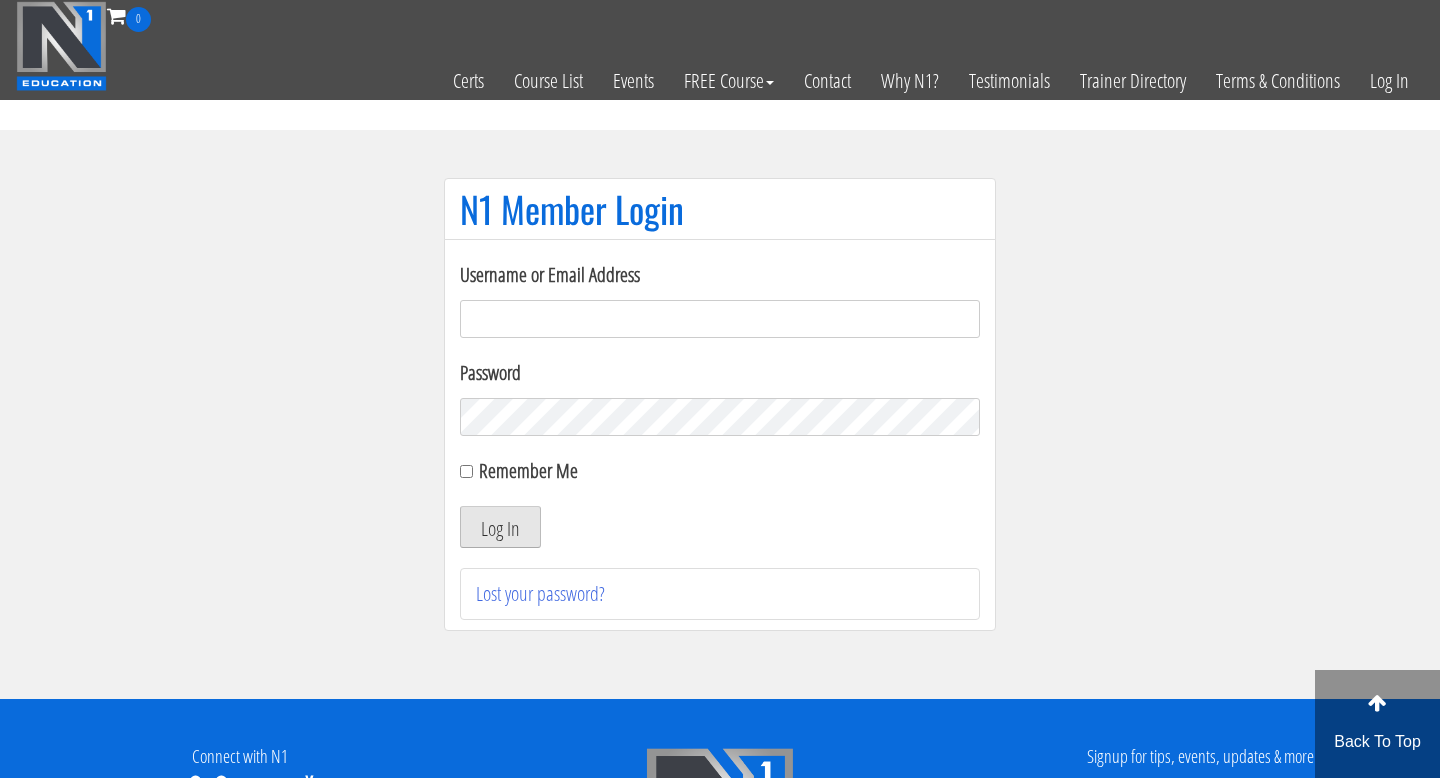 type on "[EMAIL]" 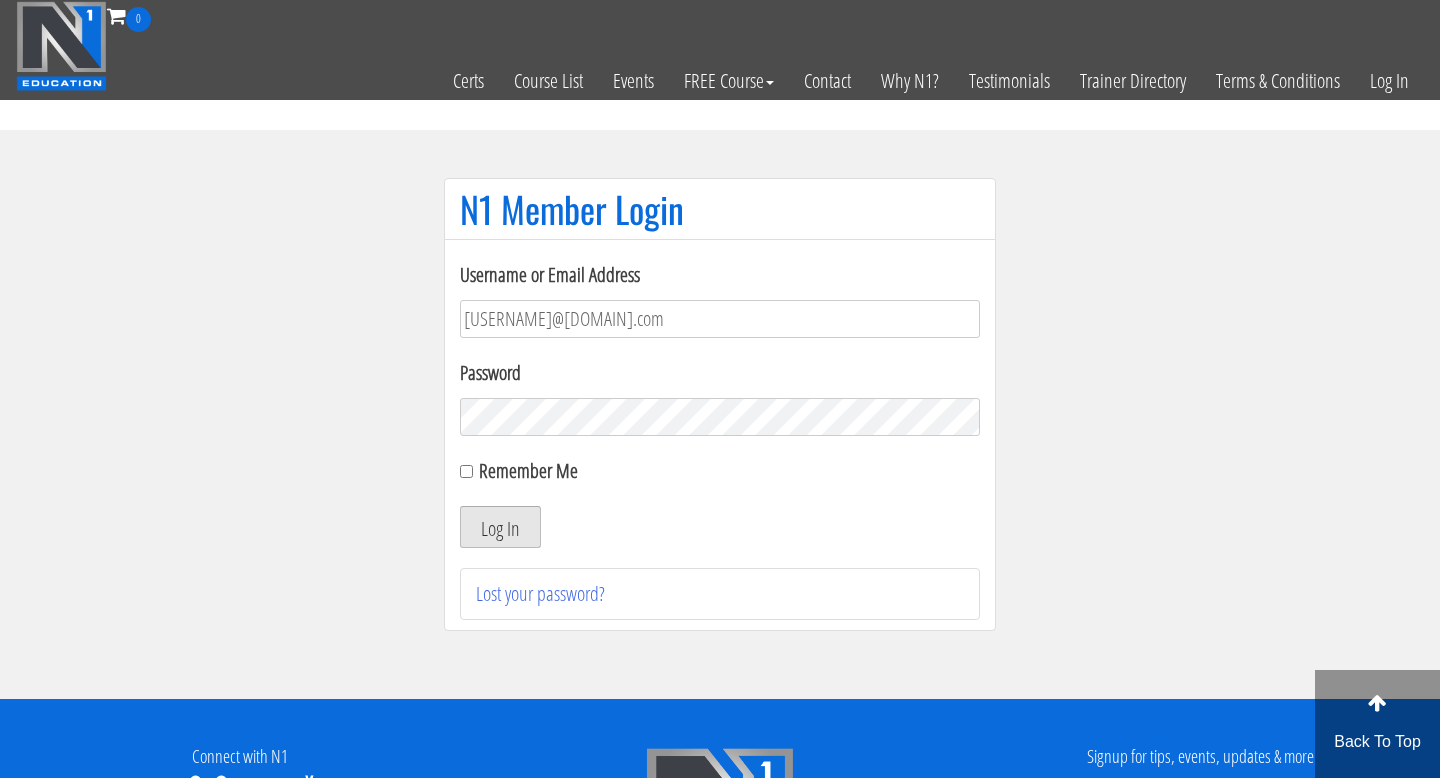 click on "Log In" at bounding box center [500, 527] 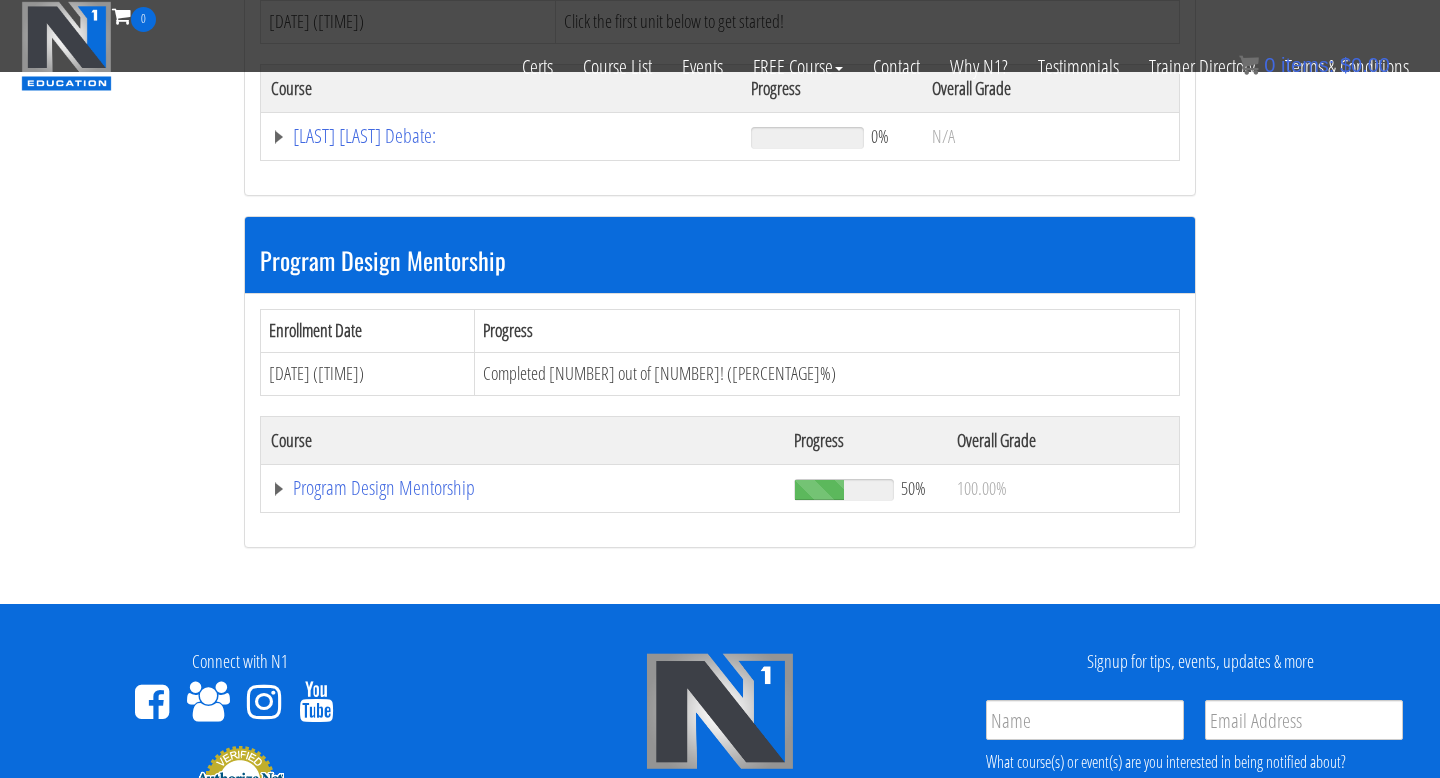 scroll, scrollTop: 1870, scrollLeft: 0, axis: vertical 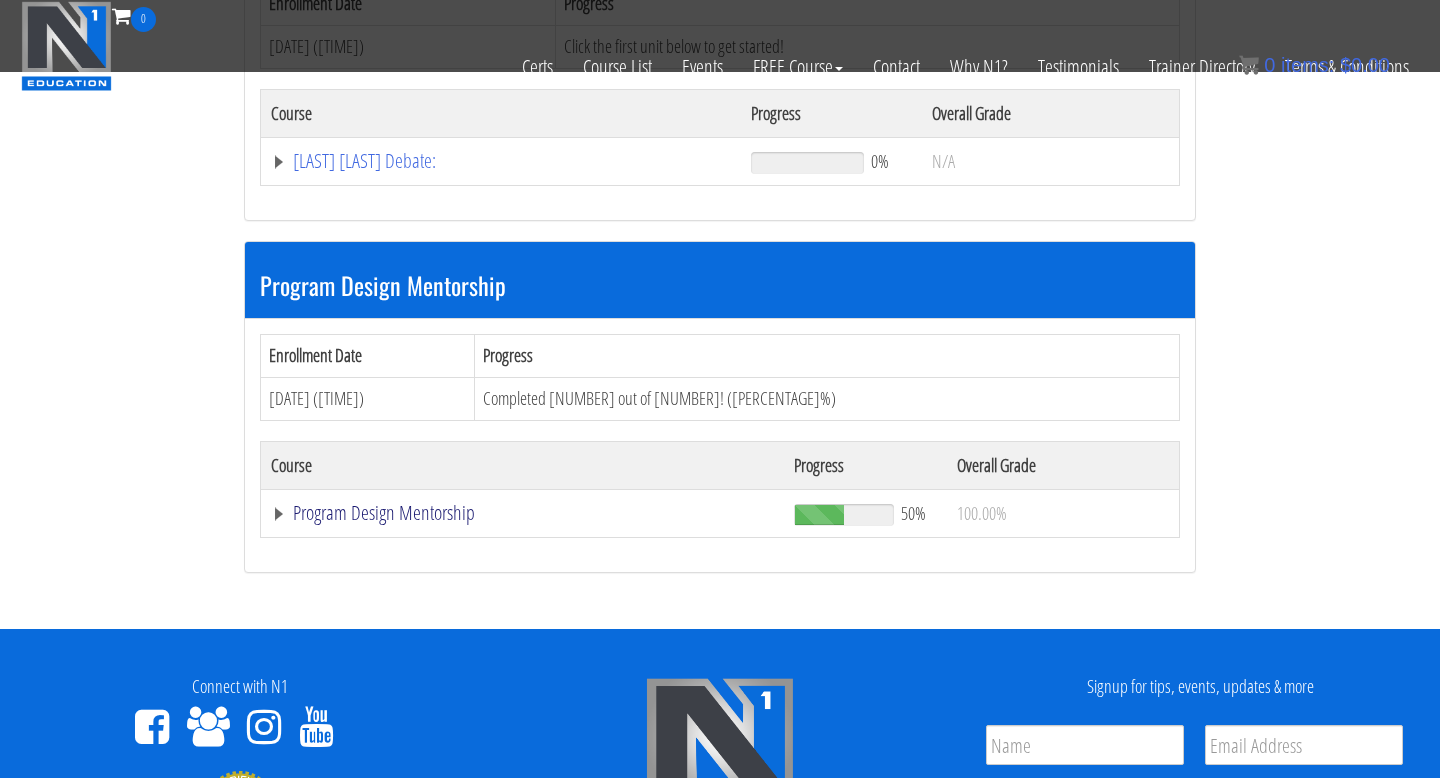 click on "Program Design Mentorship" at bounding box center (544, -1302) 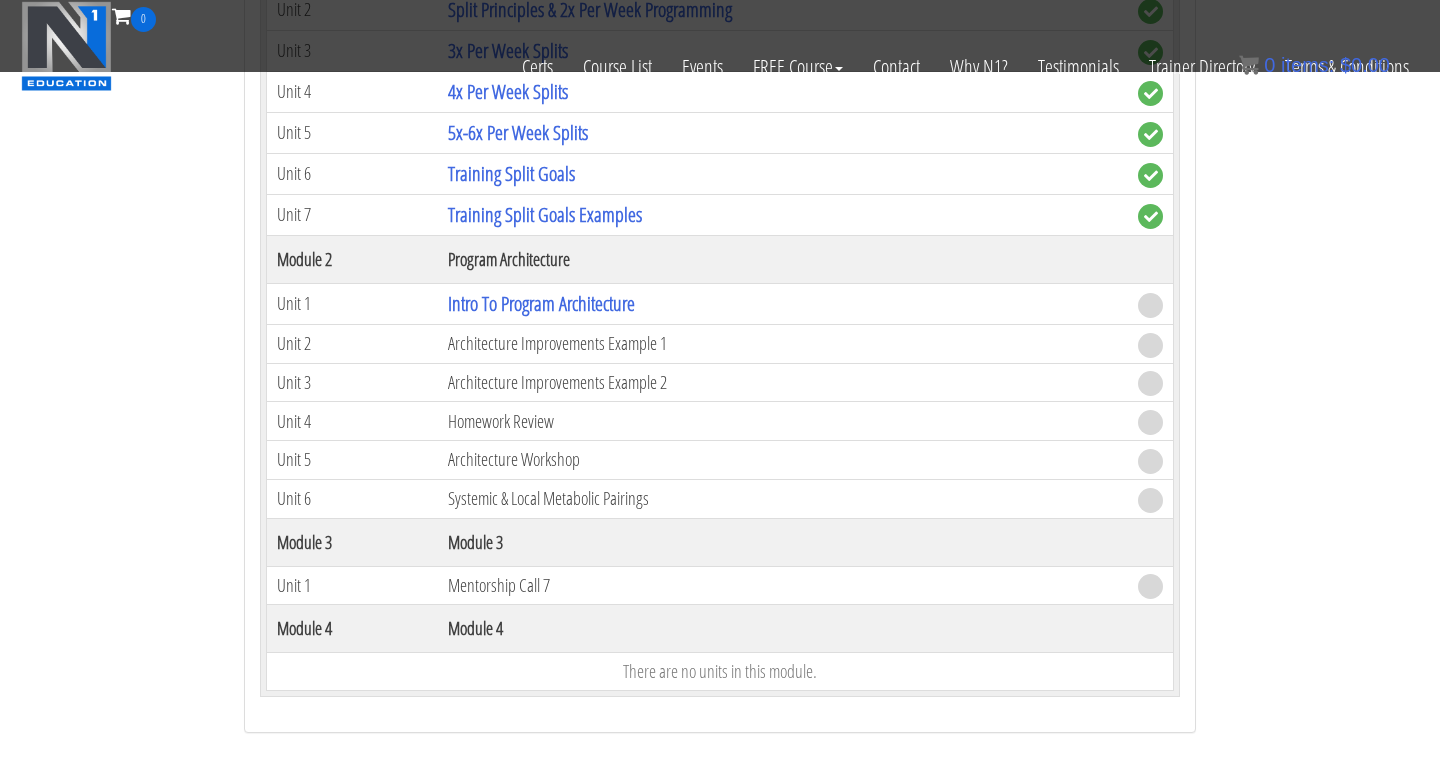 scroll, scrollTop: 2534, scrollLeft: 0, axis: vertical 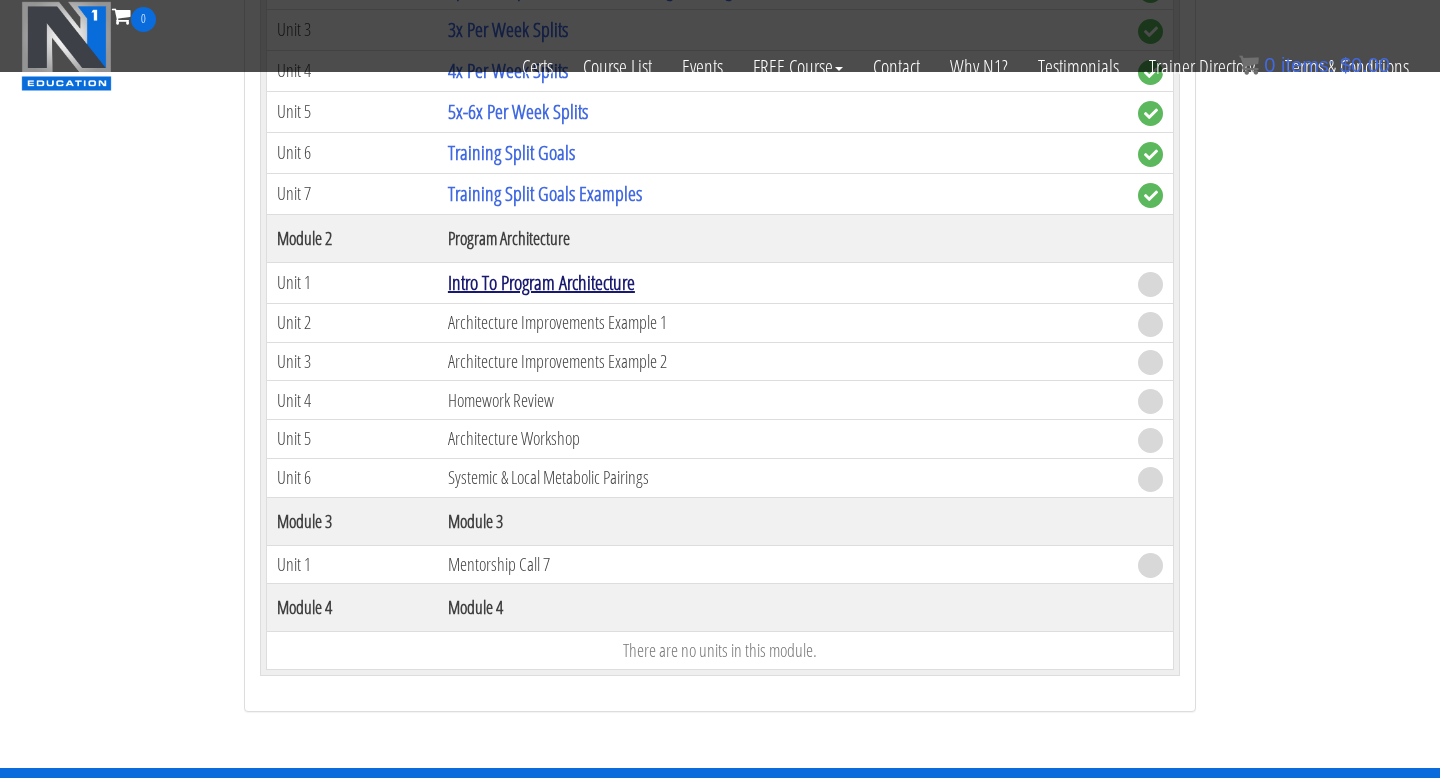 click on "Intro To Program Architecture" at bounding box center (541, 282) 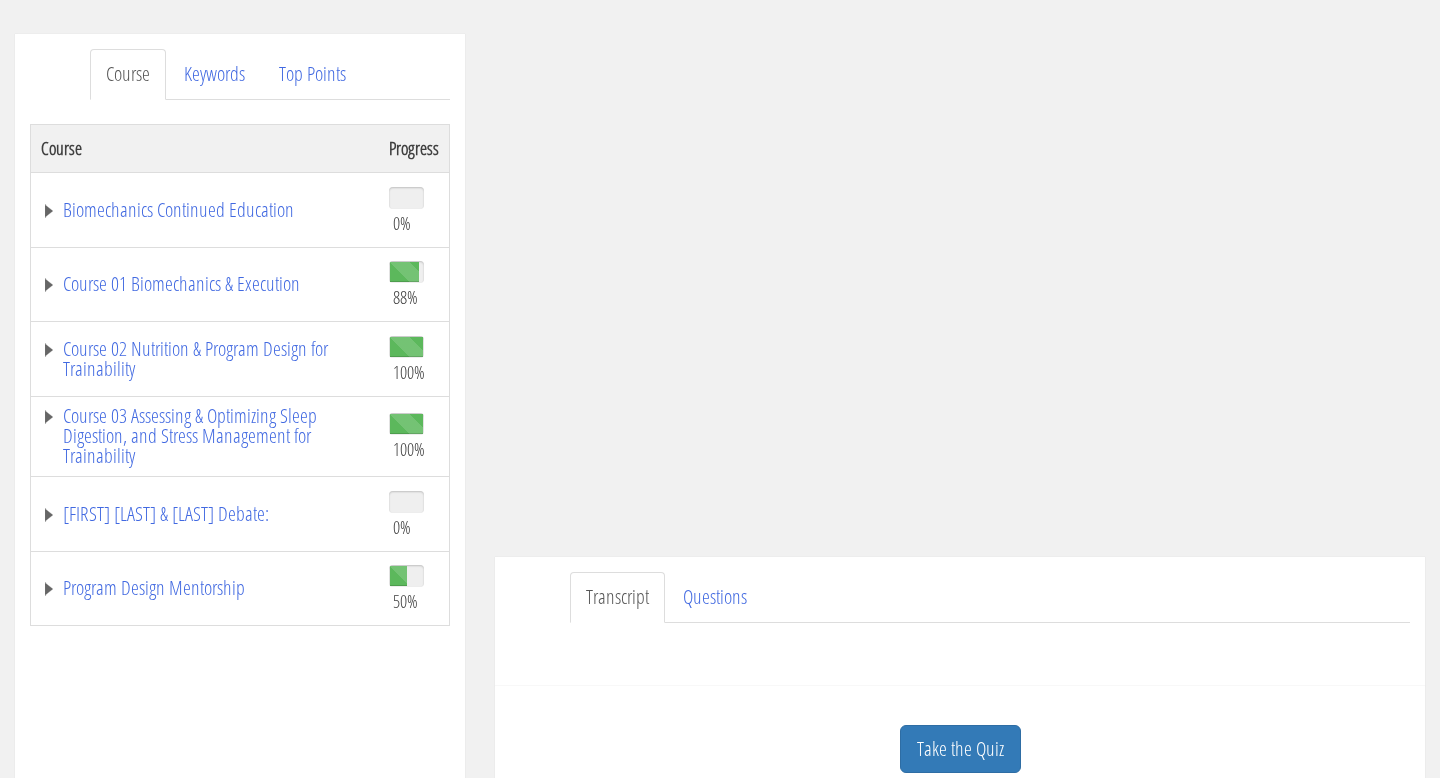 scroll, scrollTop: 221, scrollLeft: 0, axis: vertical 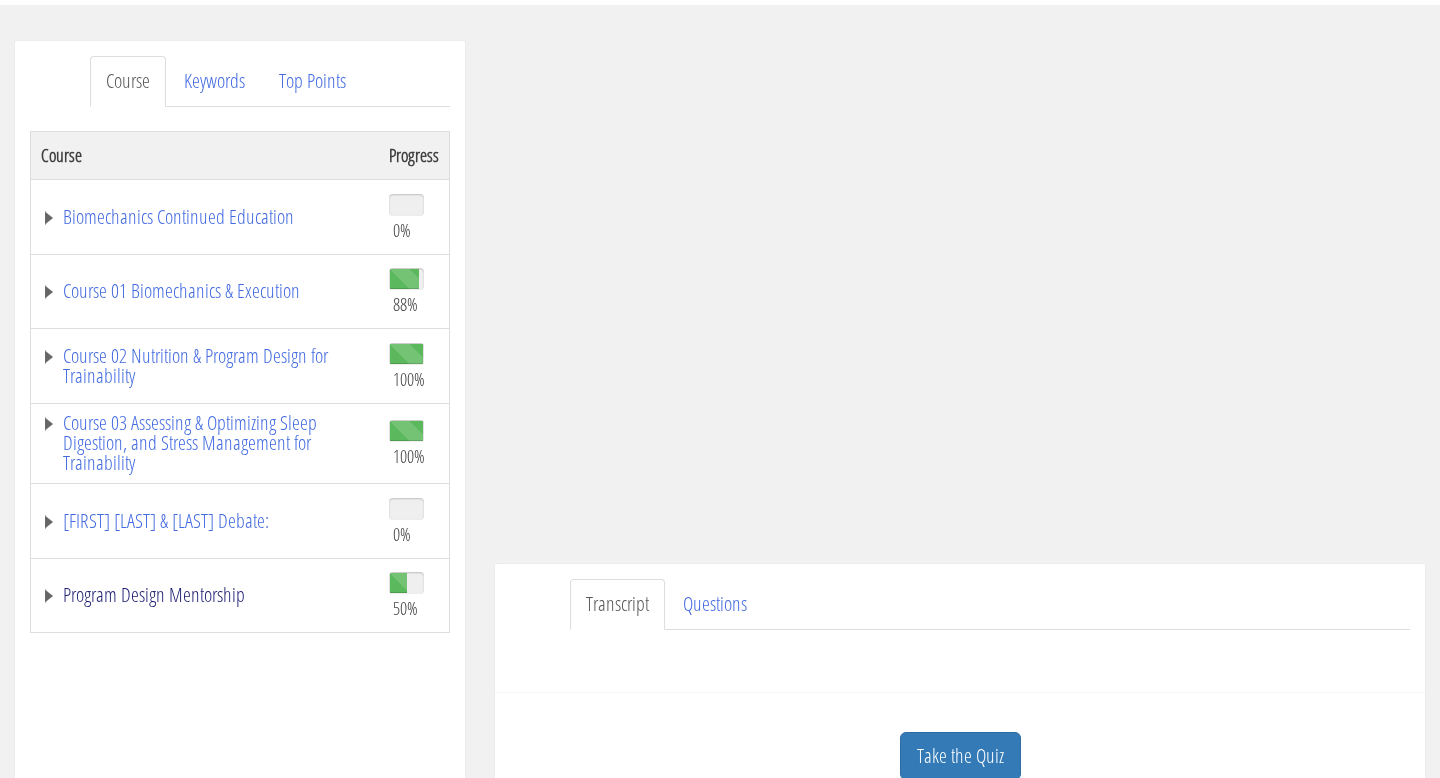 click on "Program Design Mentorship" at bounding box center [205, 595] 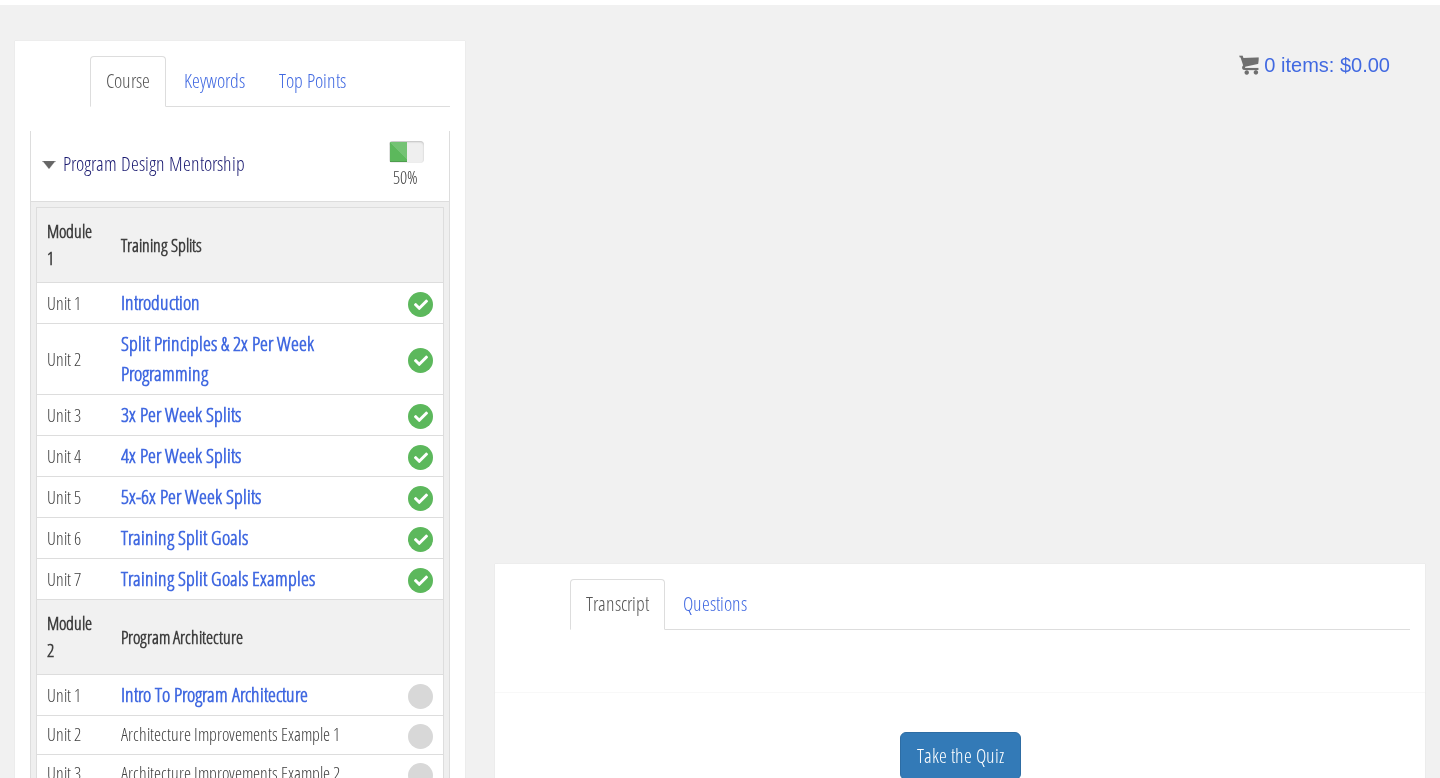 scroll, scrollTop: 463, scrollLeft: 0, axis: vertical 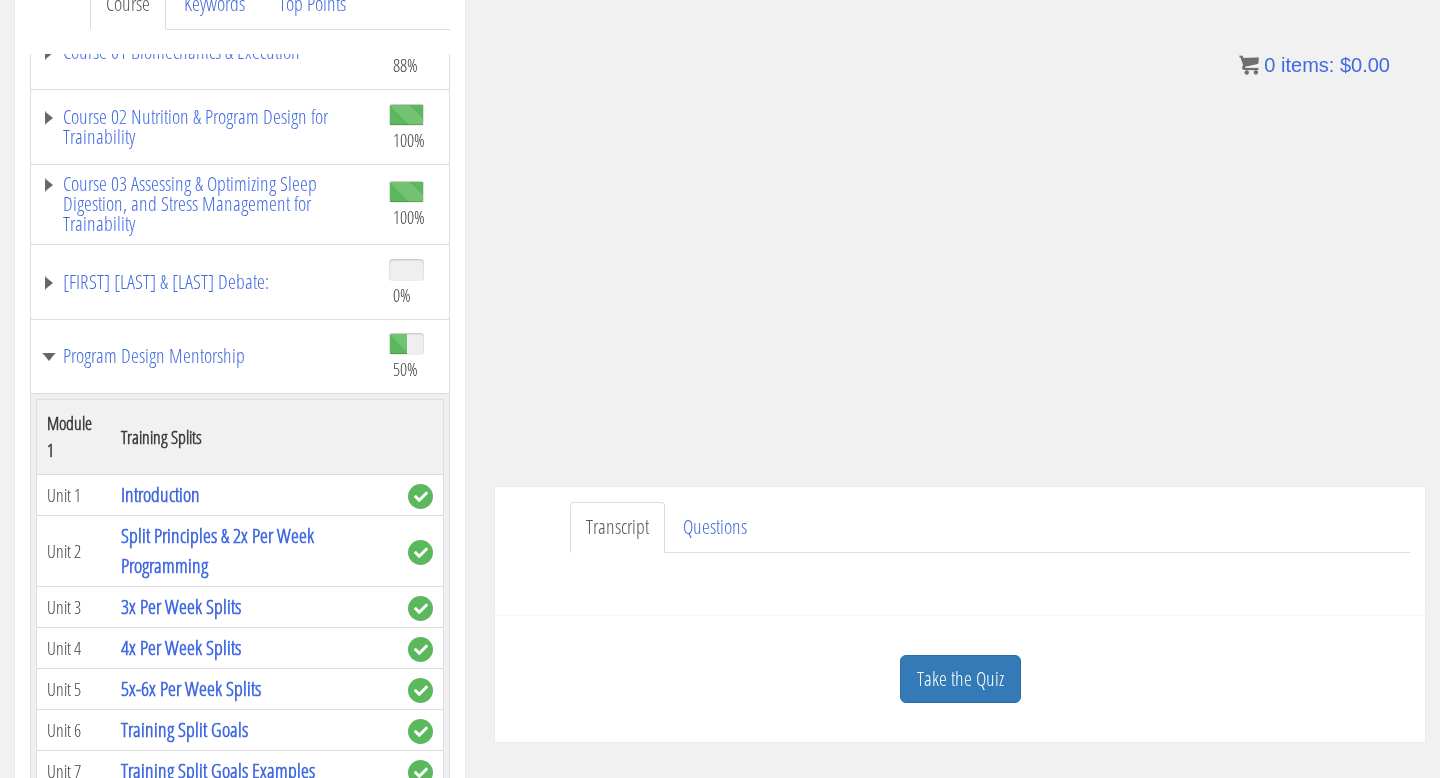 click on "Submit Questions  HERE  to be covered on the next live call." at bounding box center (960, 577) 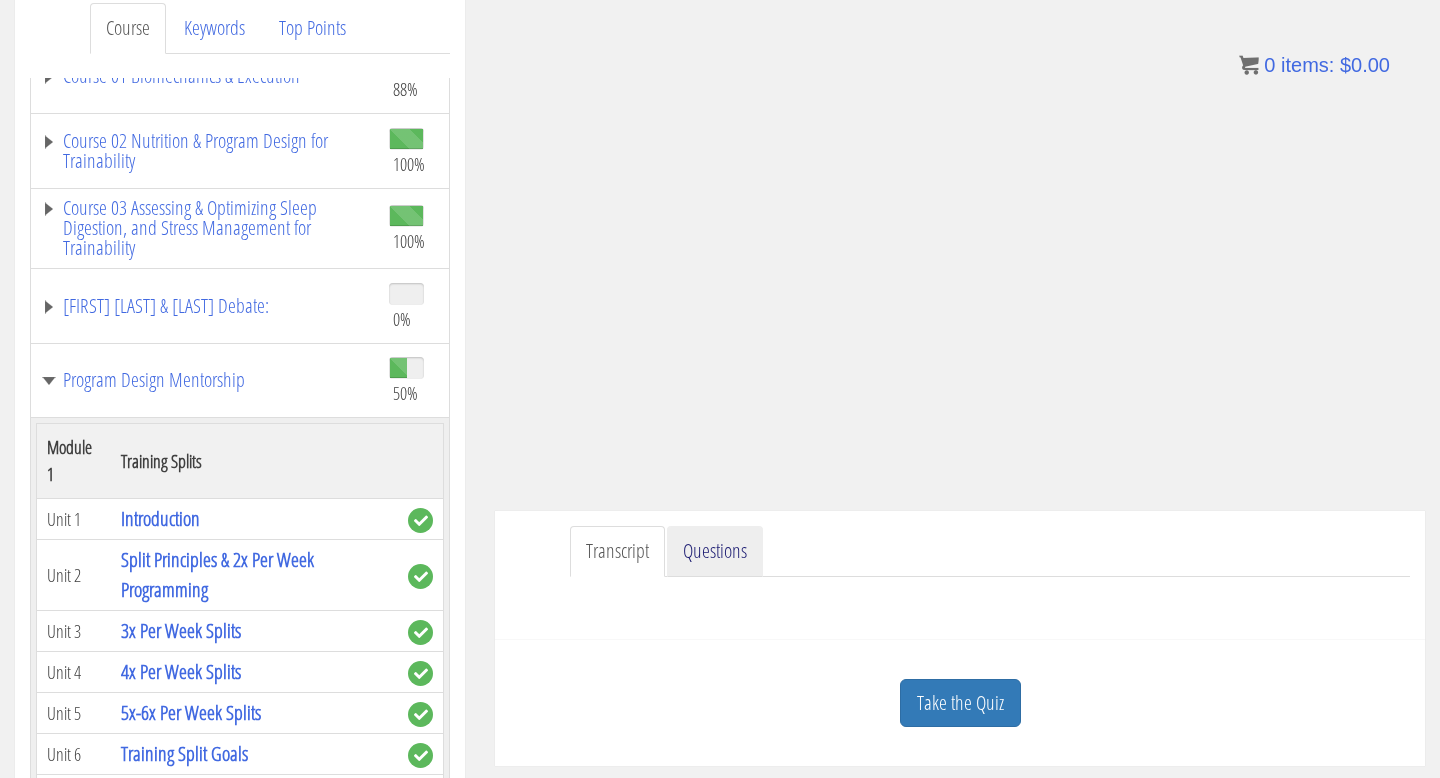 scroll, scrollTop: 275, scrollLeft: 0, axis: vertical 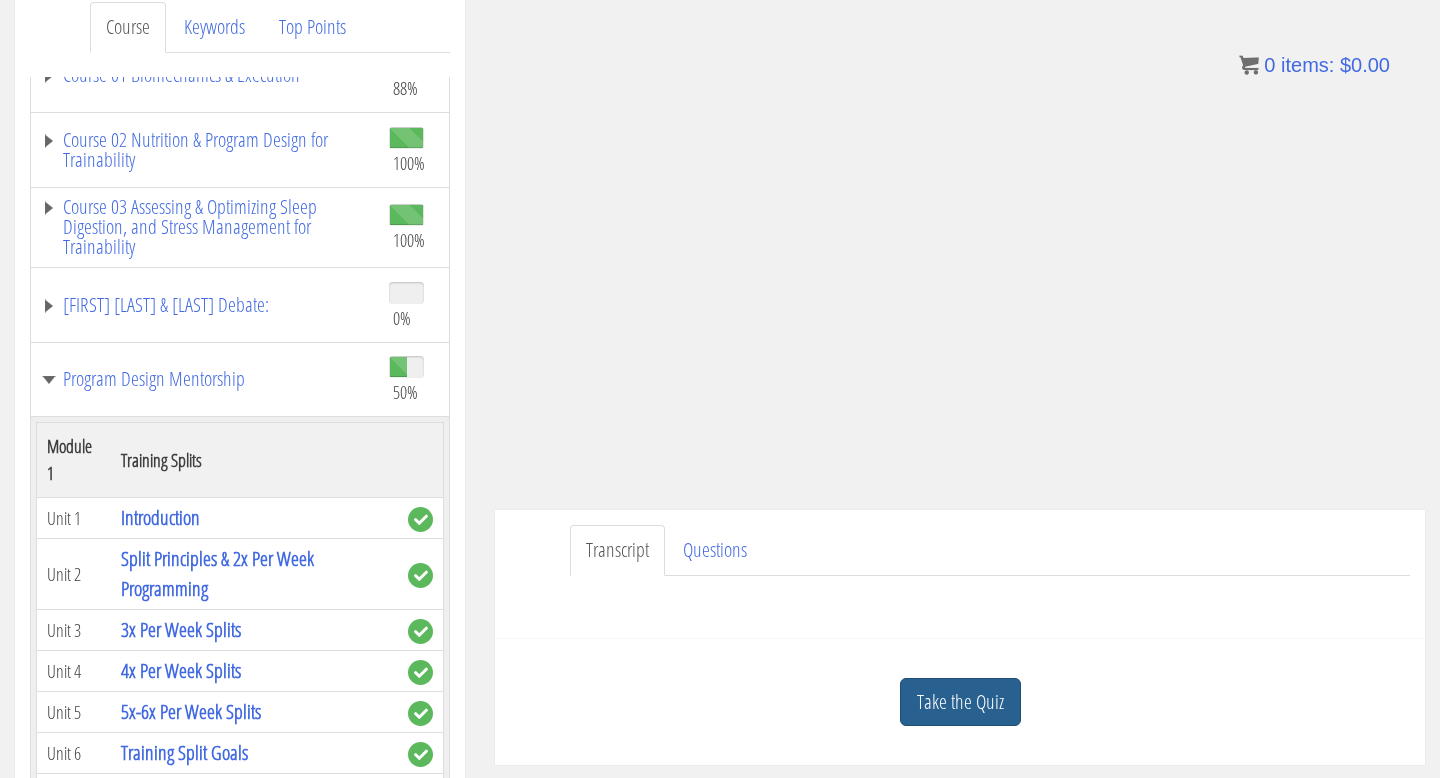 click on "Take the Quiz" at bounding box center [960, 702] 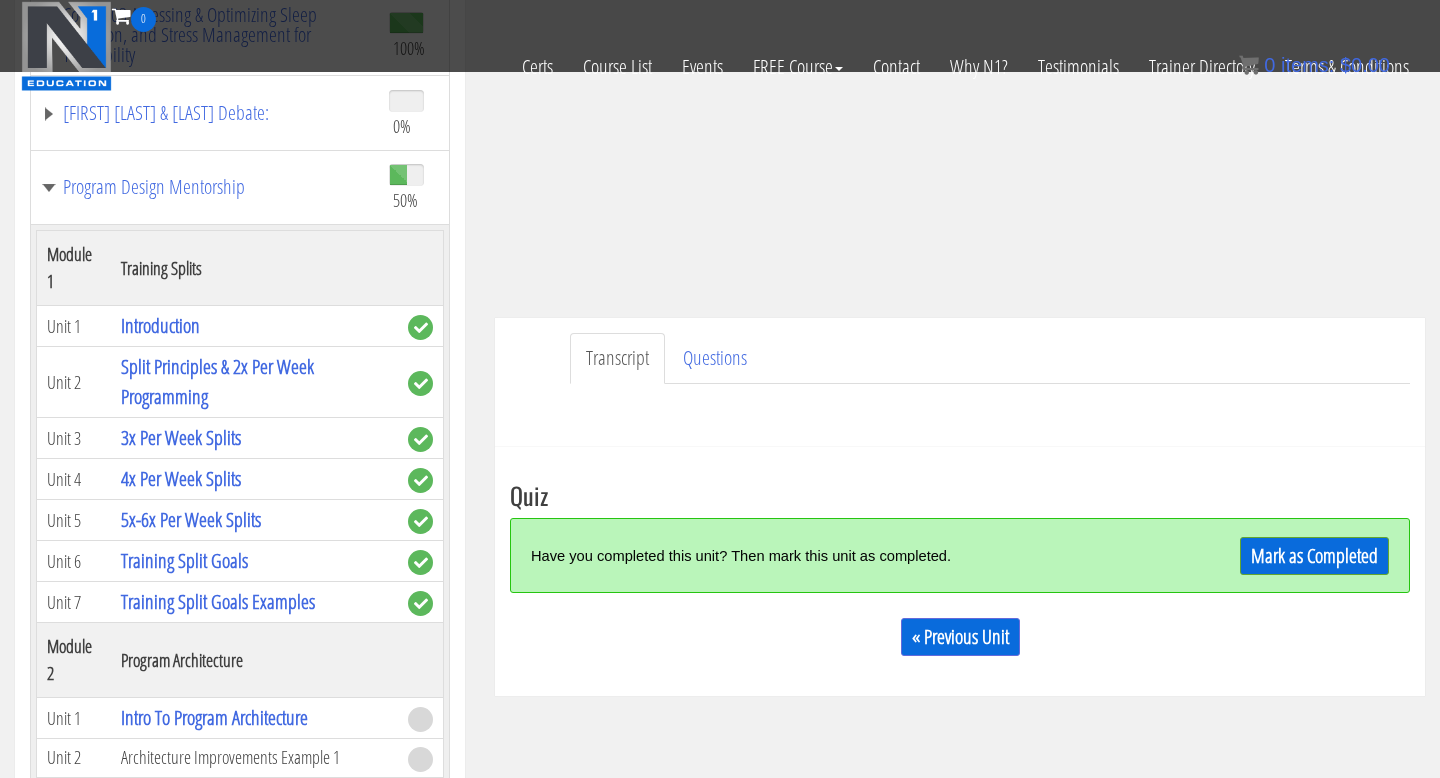 scroll, scrollTop: 398, scrollLeft: 0, axis: vertical 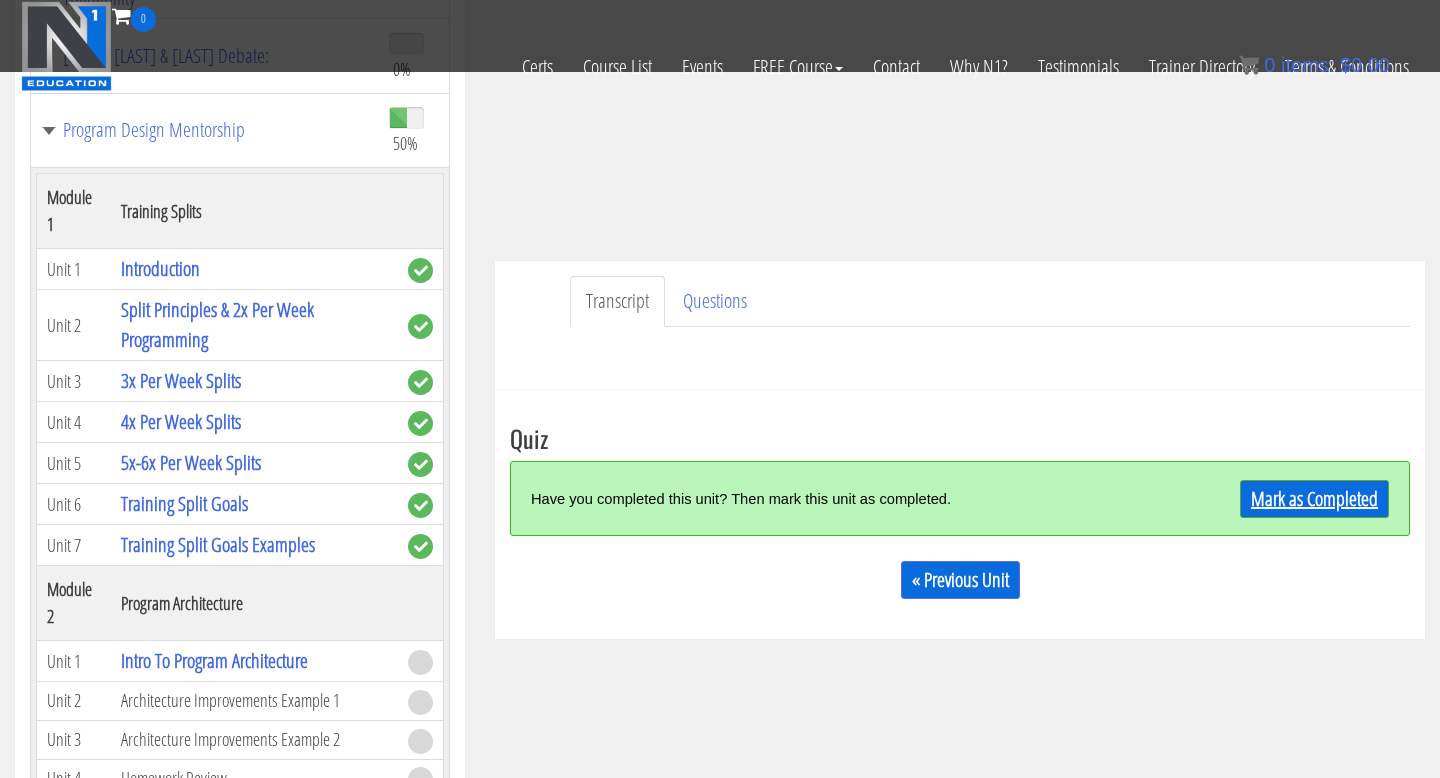 click on "Mark as Completed" at bounding box center (1314, 499) 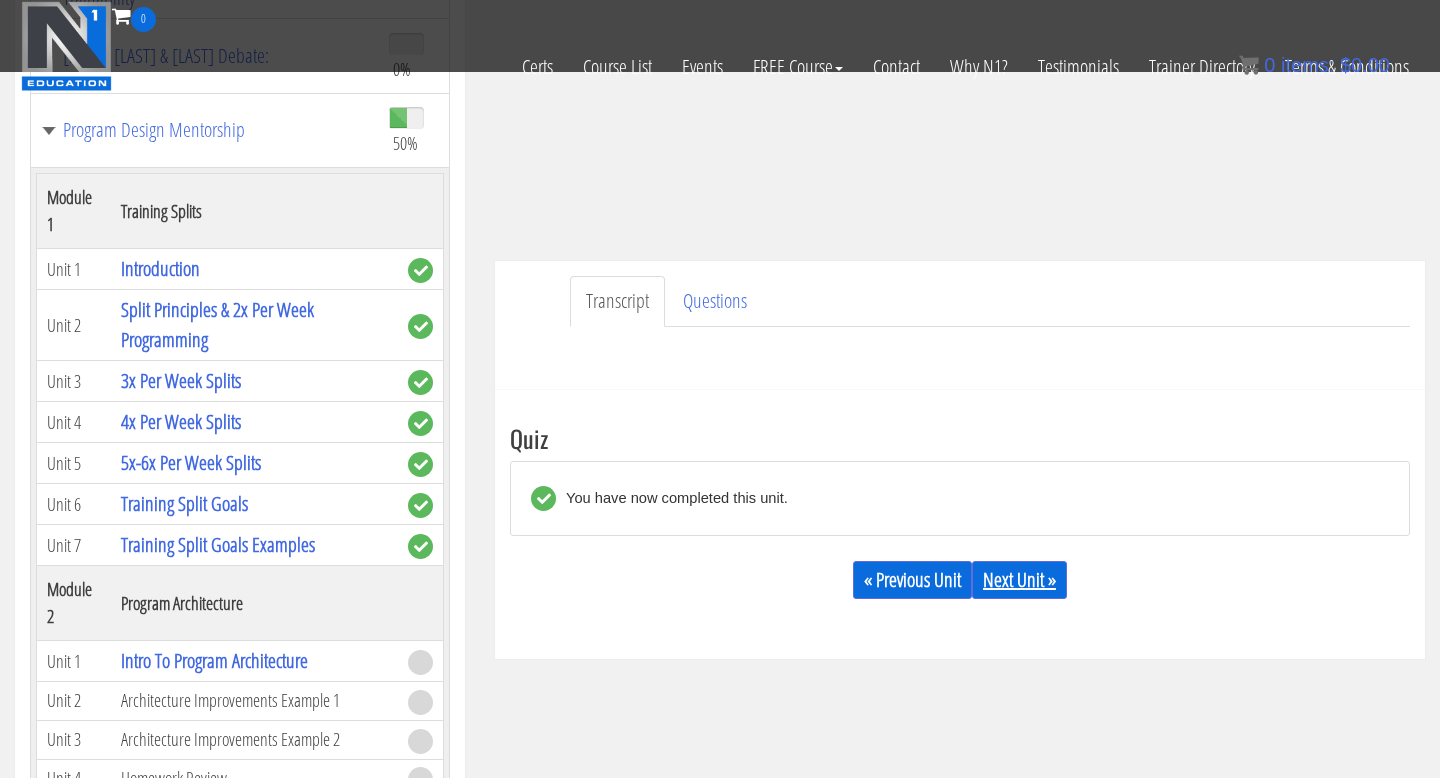 click on "Next Unit »" at bounding box center (1019, 580) 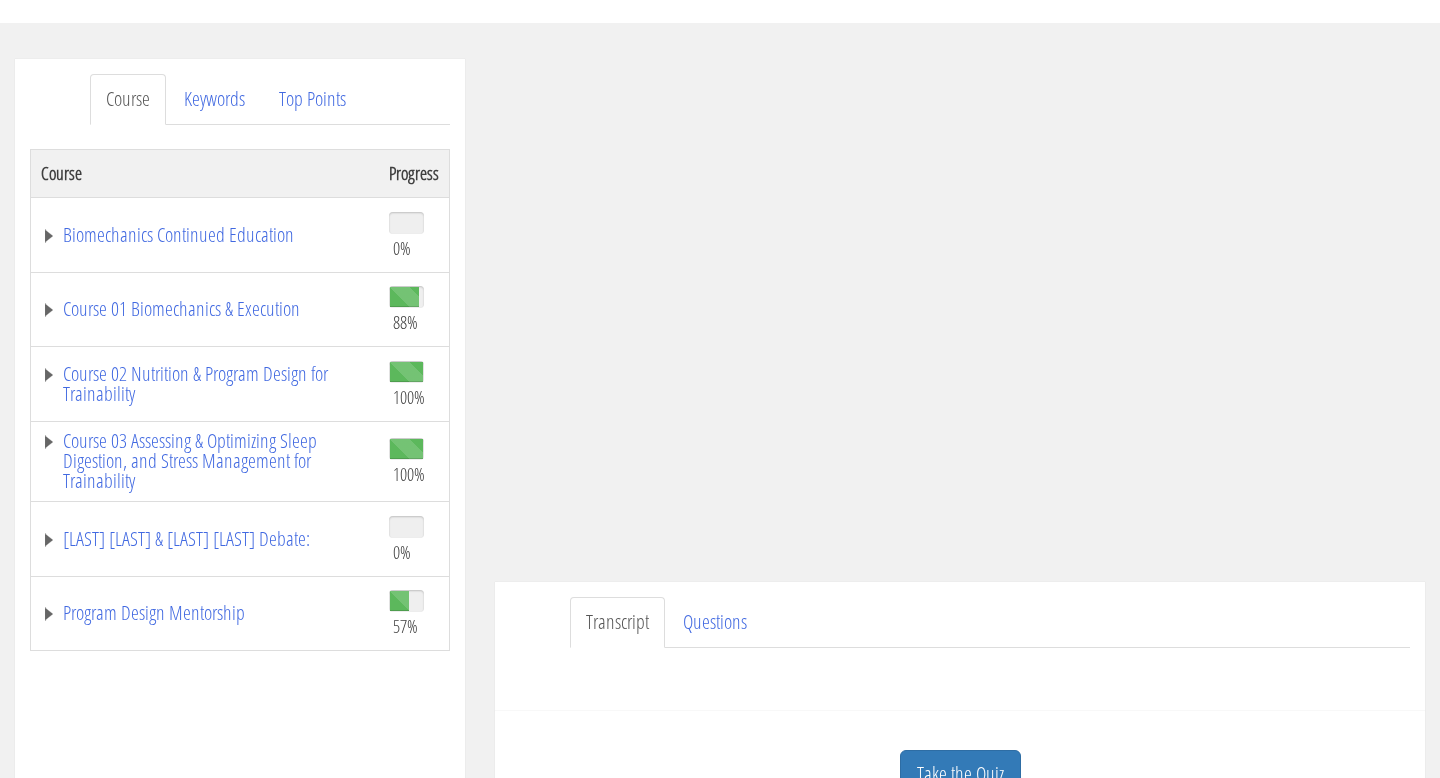 scroll, scrollTop: 217, scrollLeft: 0, axis: vertical 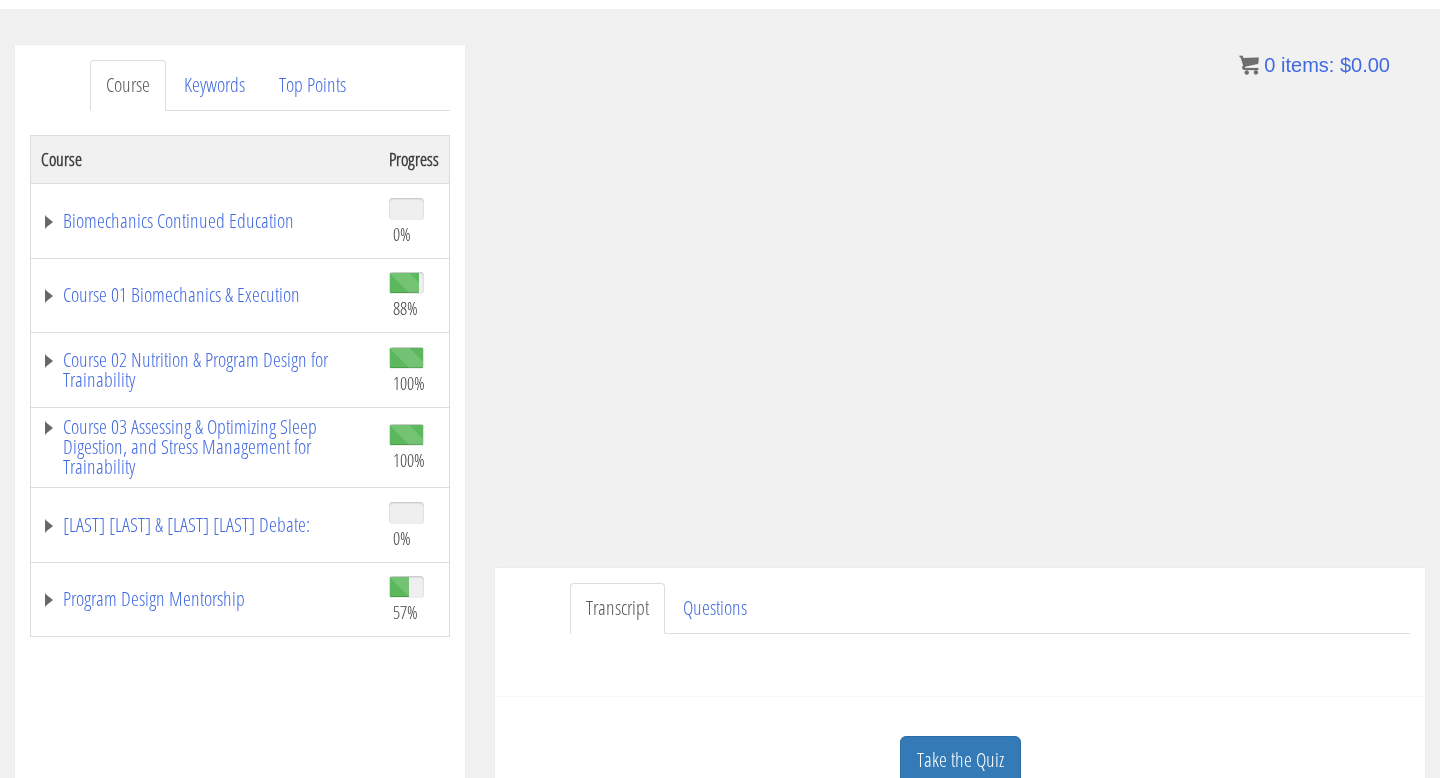 click on "Take the Quiz
Quiz
Have you completed this unit? Then mark this unit as completed.
Mark as Completed
« Previous Unit" at bounding box center (960, 760) 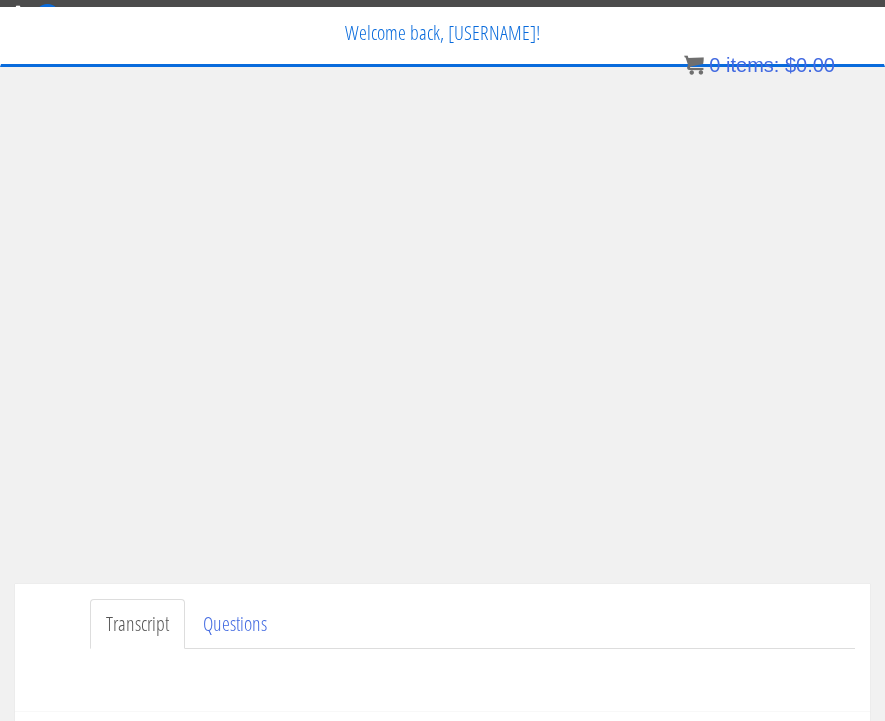 scroll, scrollTop: 52, scrollLeft: 0, axis: vertical 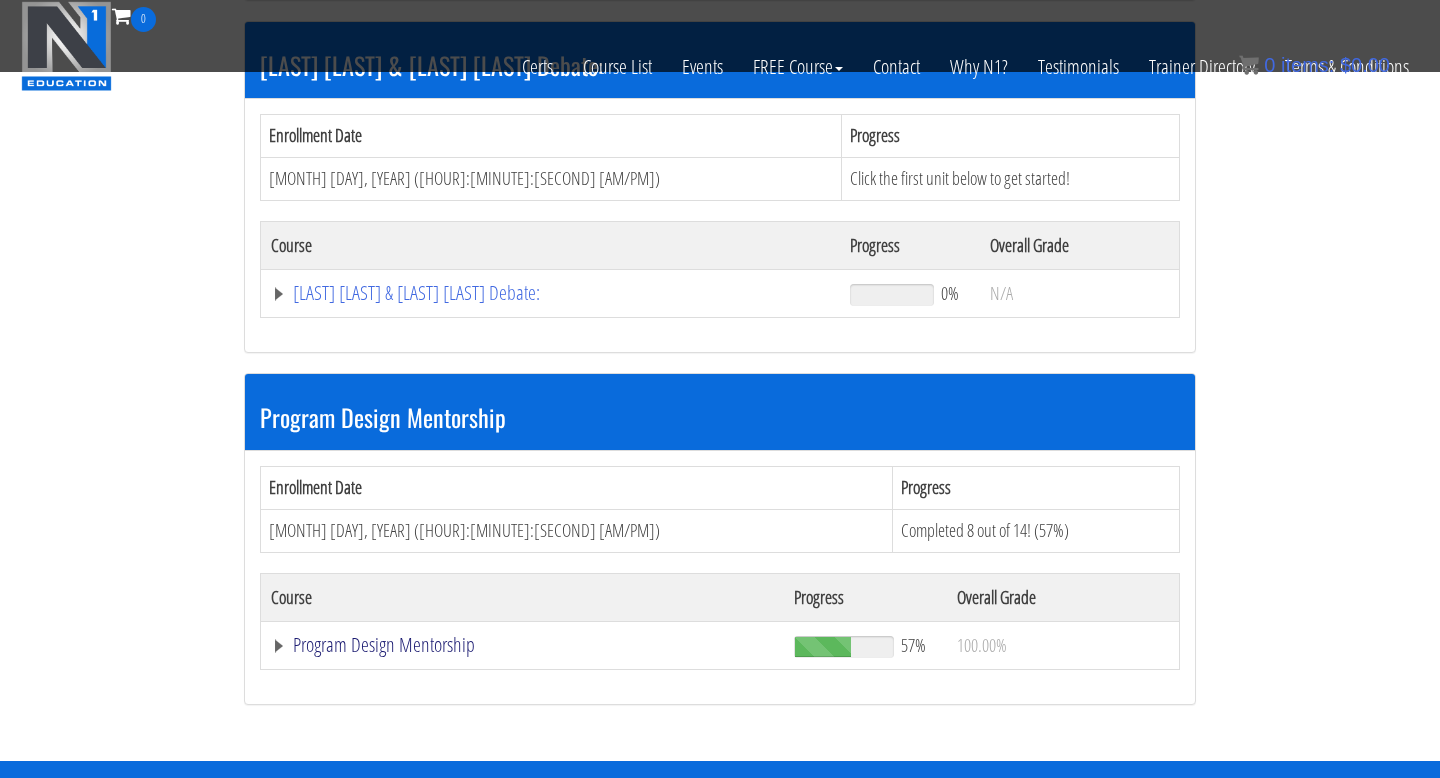 click on "Program Design Mentorship" at bounding box center (544, -1170) 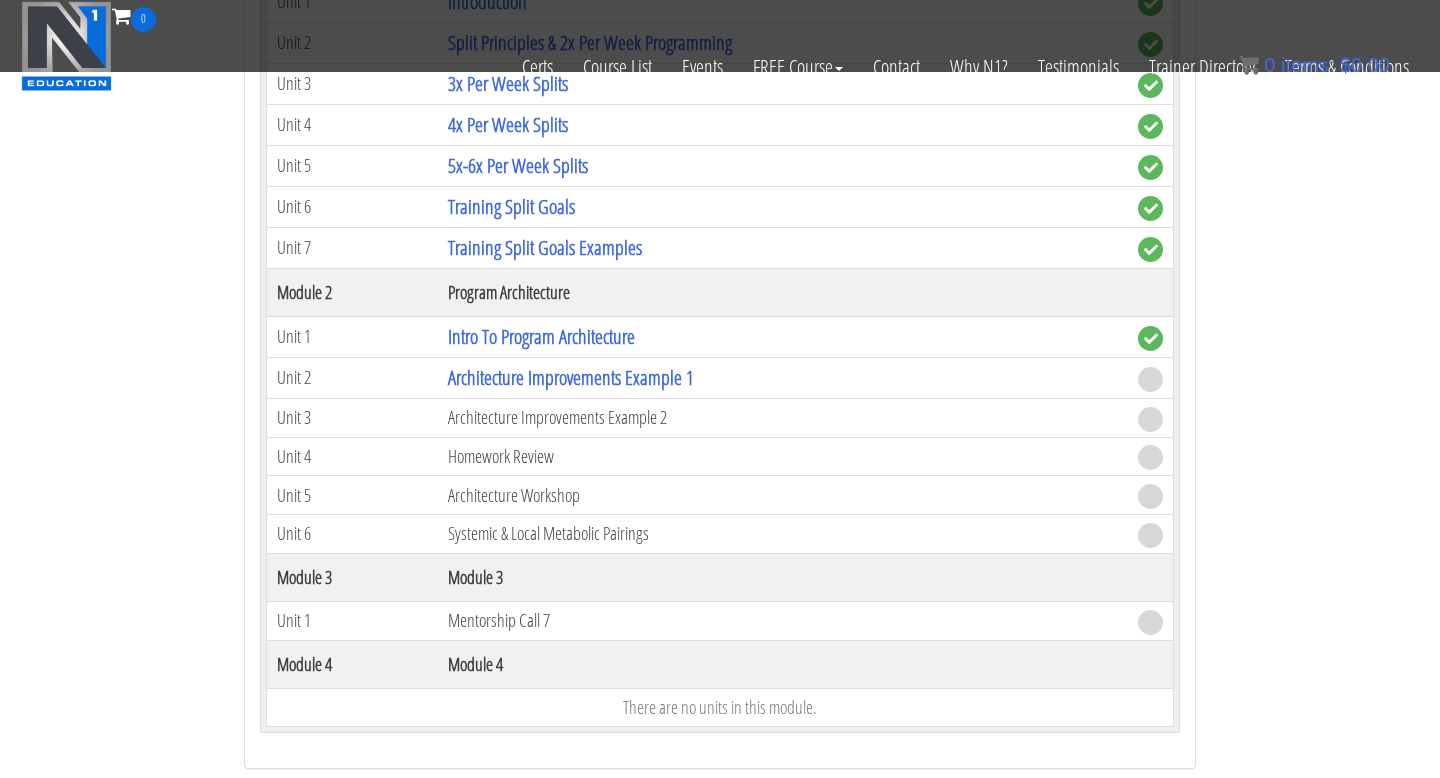 scroll, scrollTop: 2485, scrollLeft: 0, axis: vertical 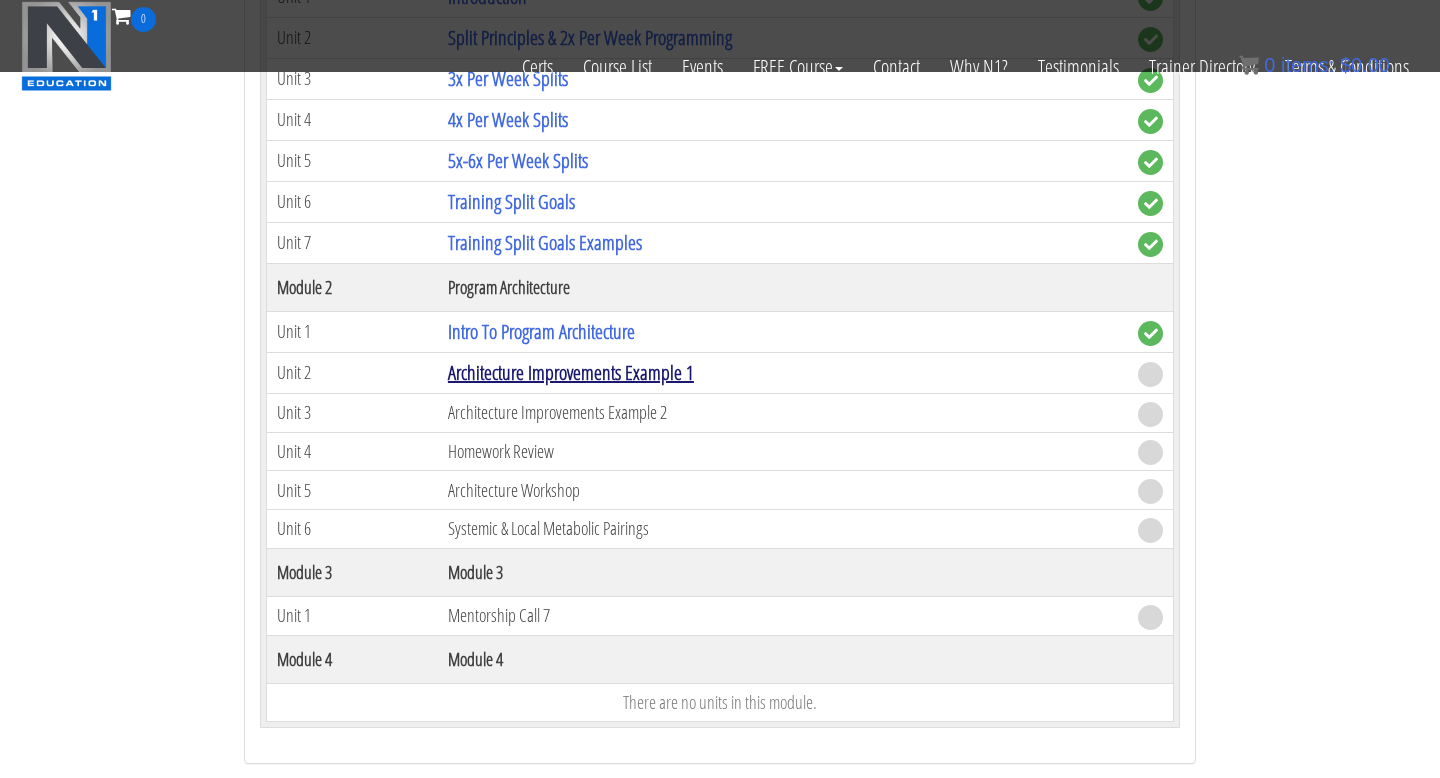 click on "Architecture Improvements Example 1" at bounding box center (571, 372) 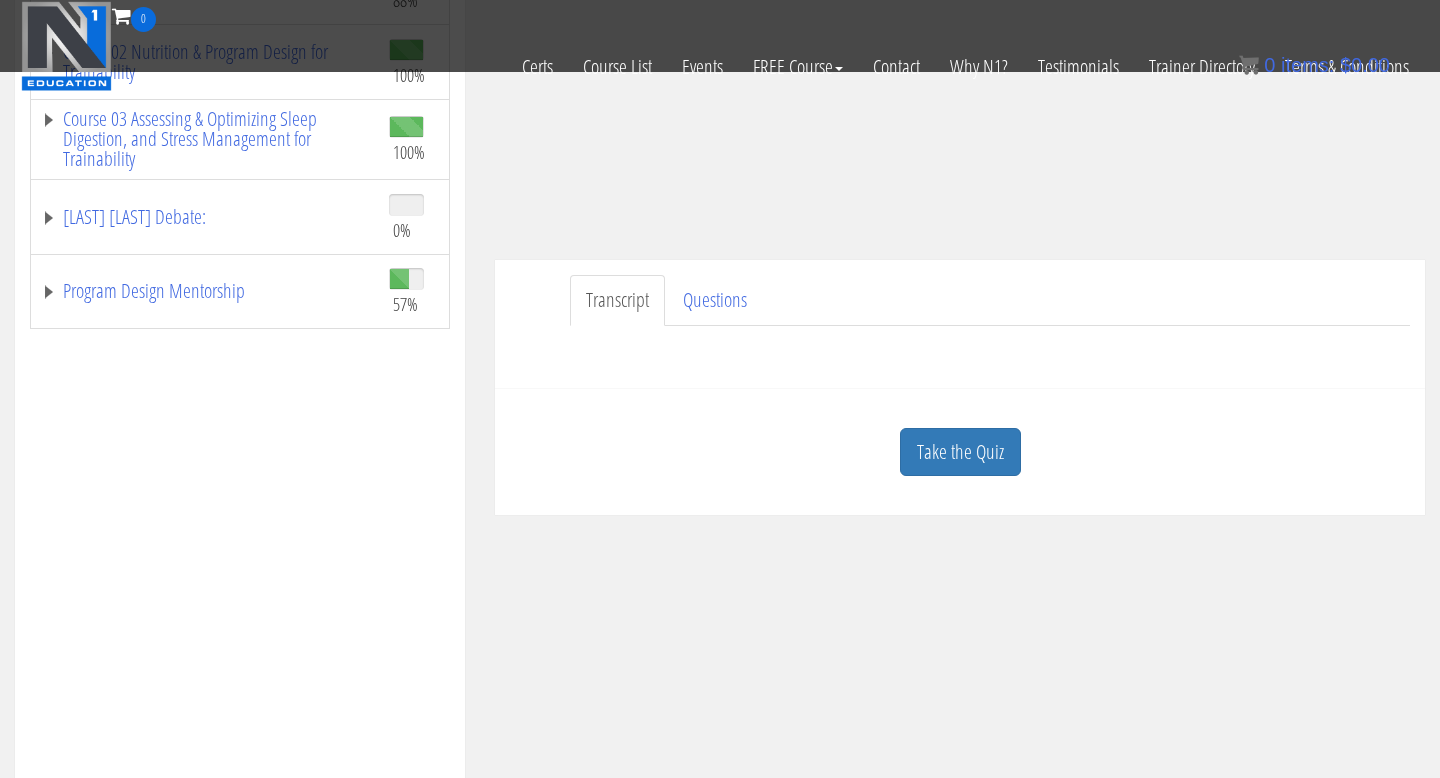 scroll, scrollTop: 392, scrollLeft: 0, axis: vertical 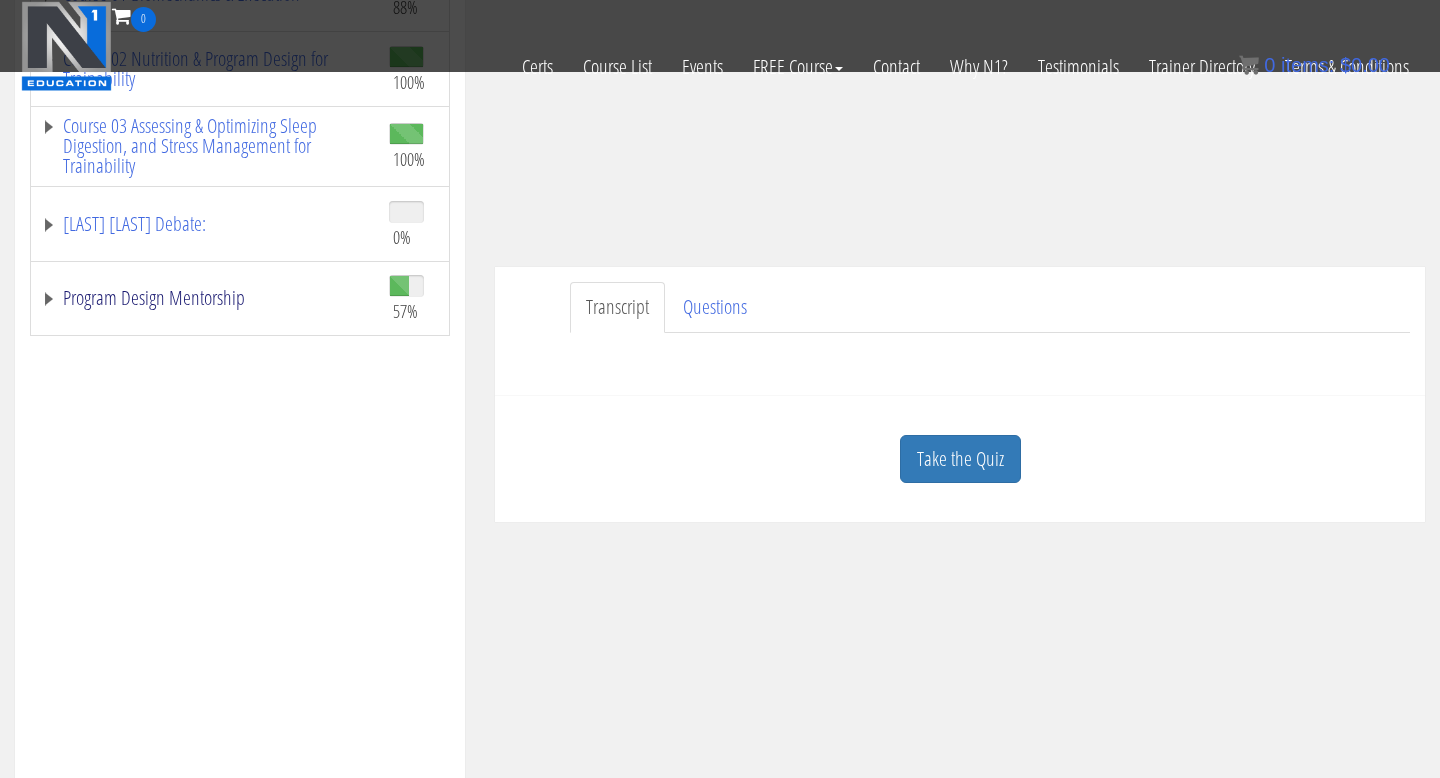 click on "Program Design Mentorship" at bounding box center [205, 298] 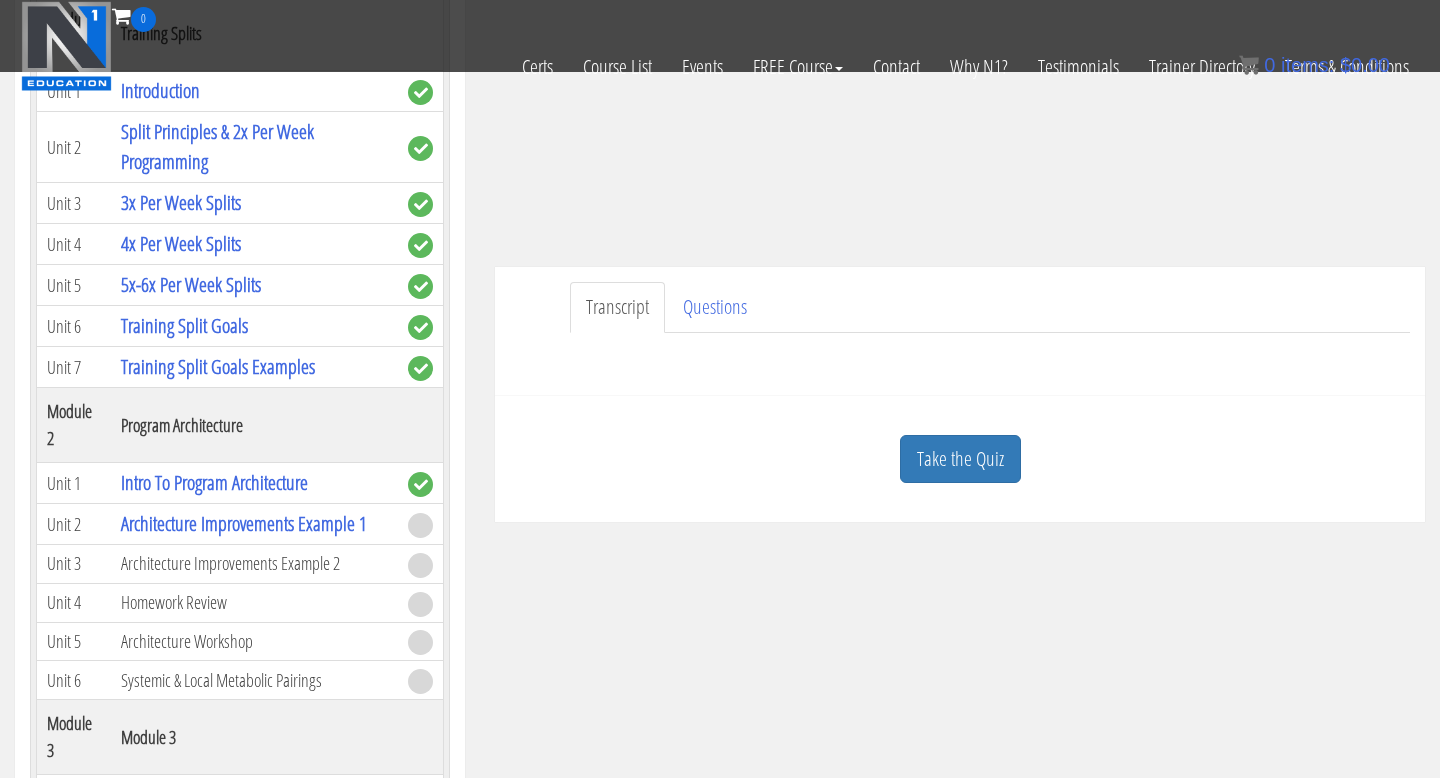 scroll, scrollTop: 349, scrollLeft: 0, axis: vertical 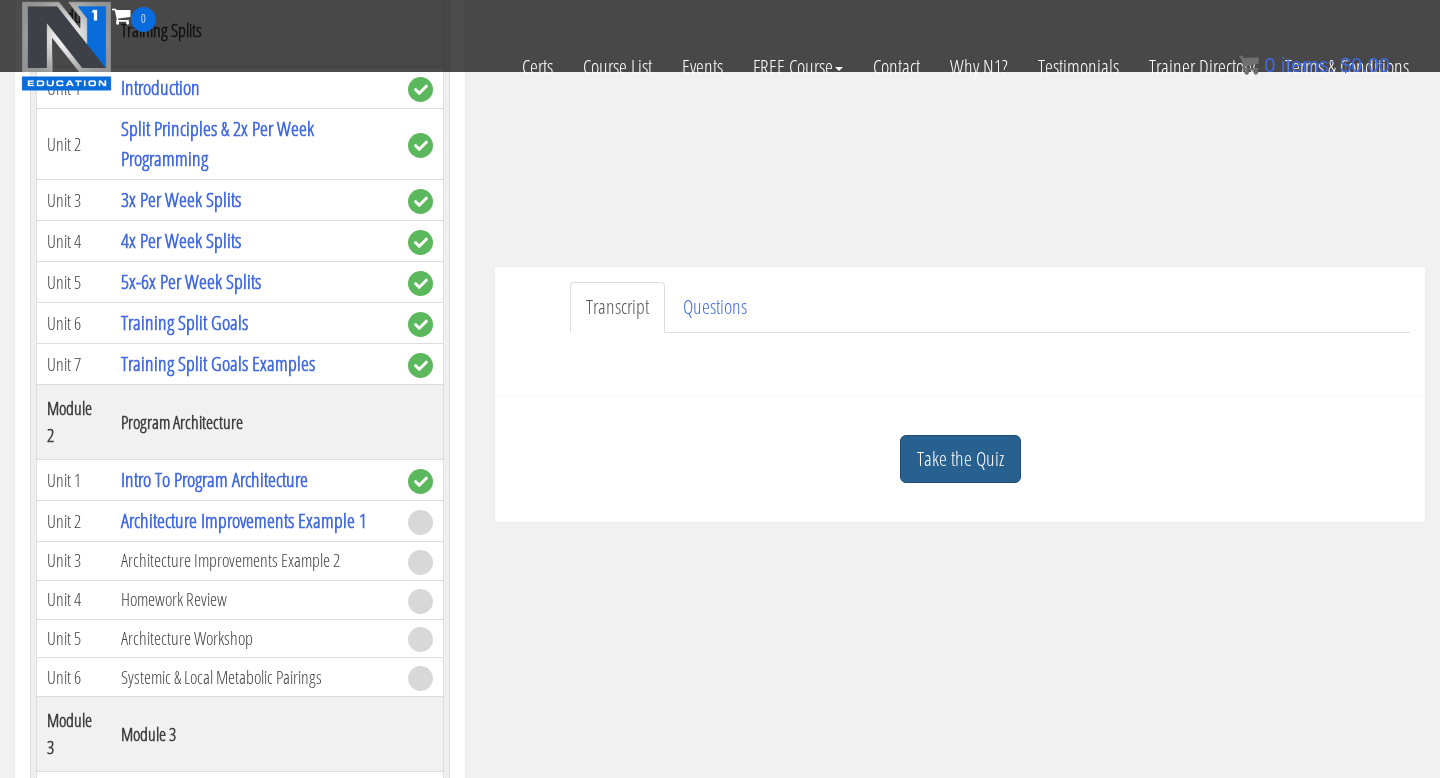 click on "Take the Quiz" at bounding box center (960, 459) 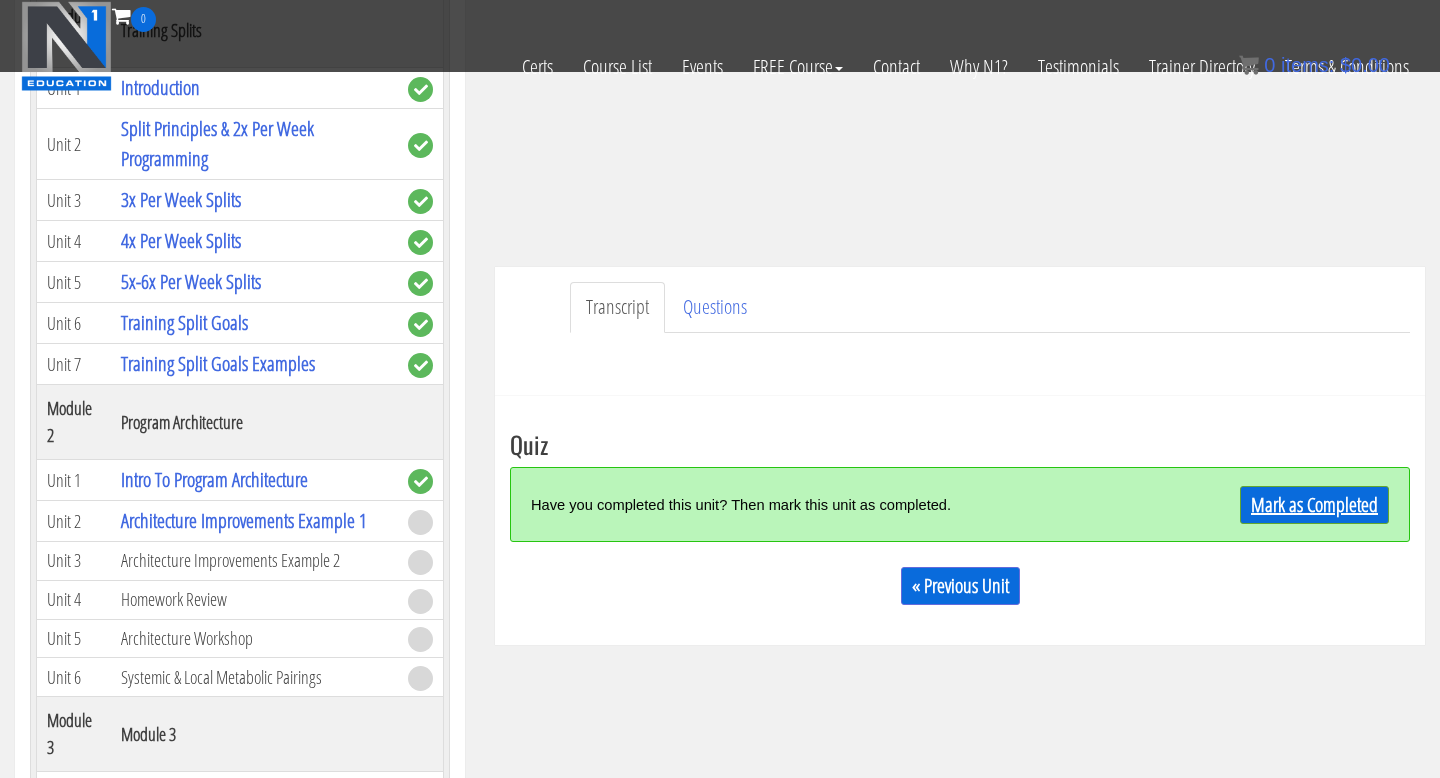 click on "Mark as Completed" at bounding box center [1314, 505] 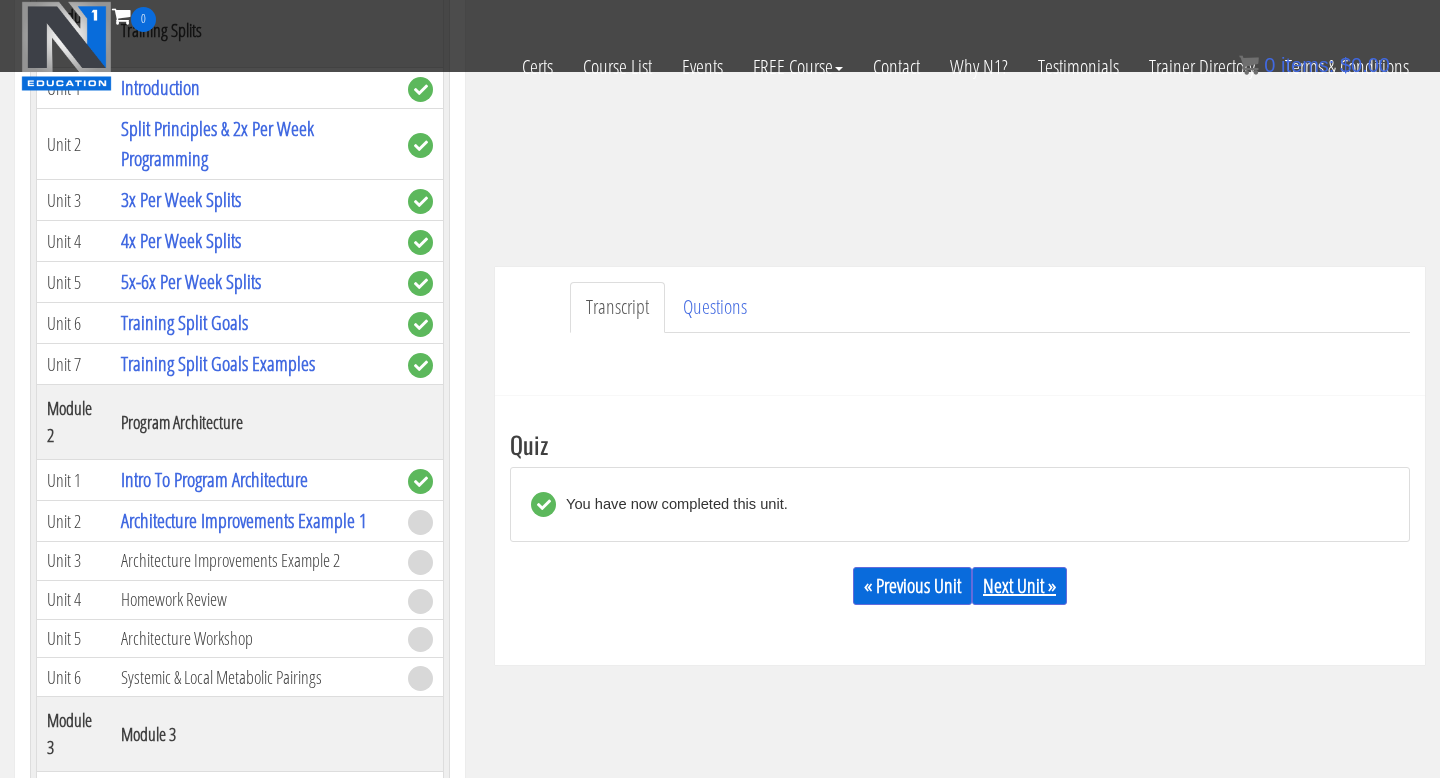 click on "Next Unit »" at bounding box center (1019, 586) 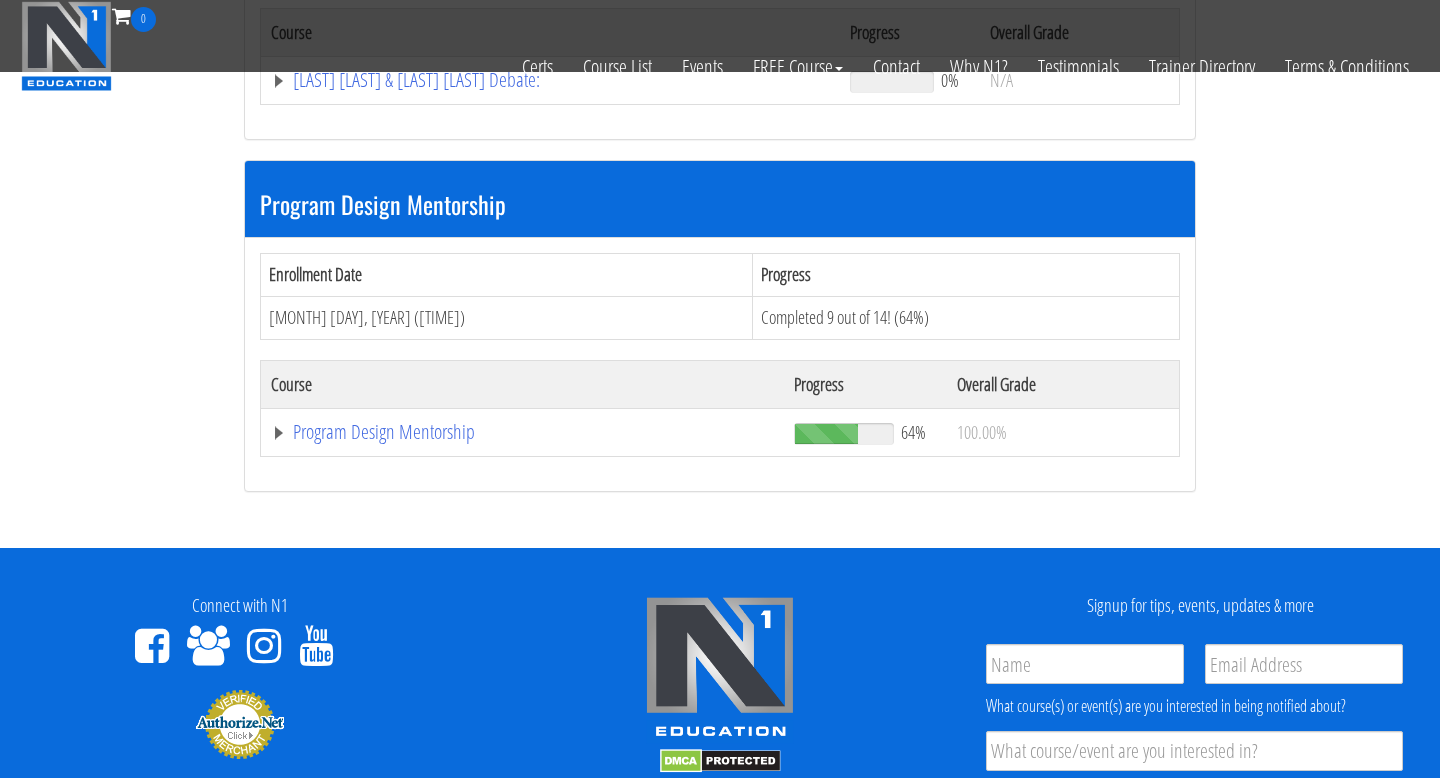 scroll, scrollTop: 1840, scrollLeft: 0, axis: vertical 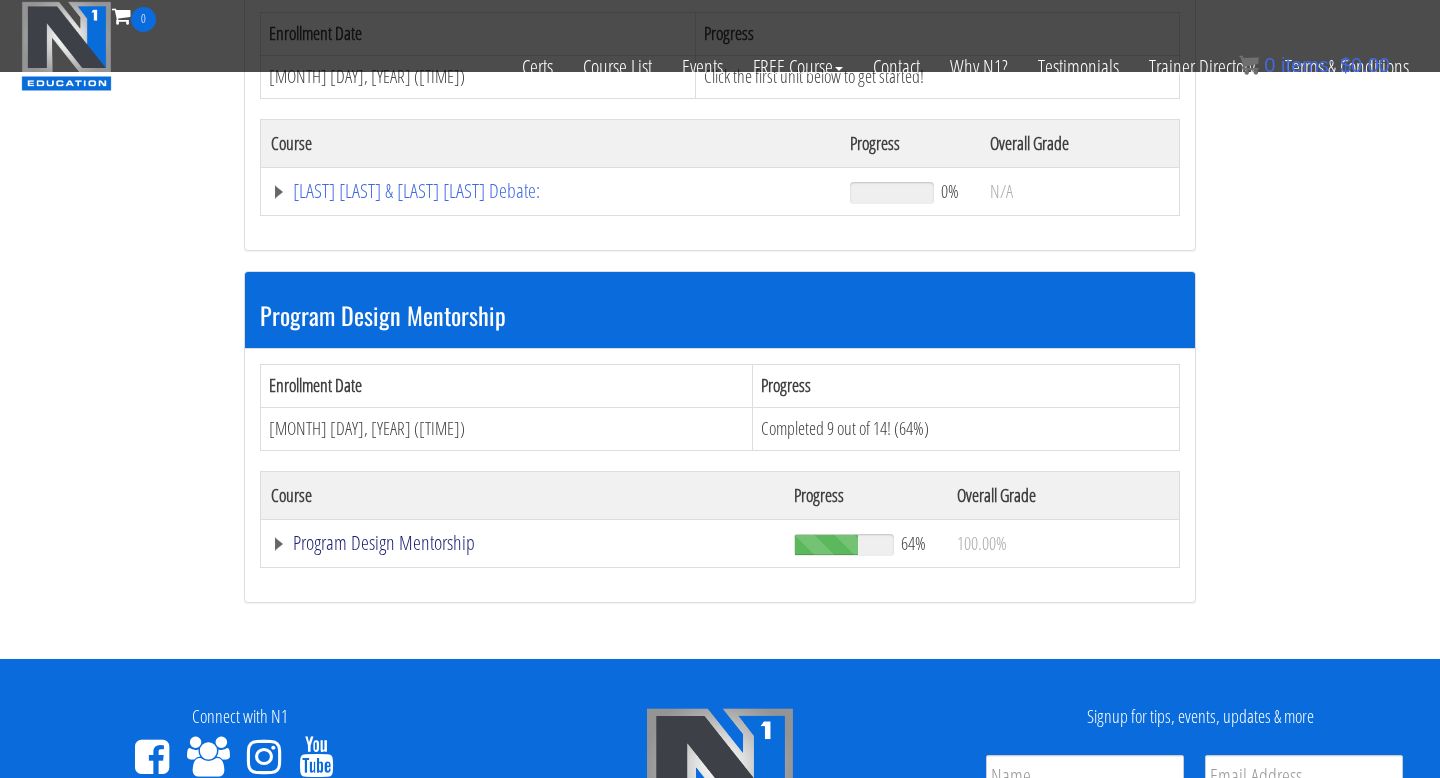 click on "Program Design Mentorship" at bounding box center [544, -1272] 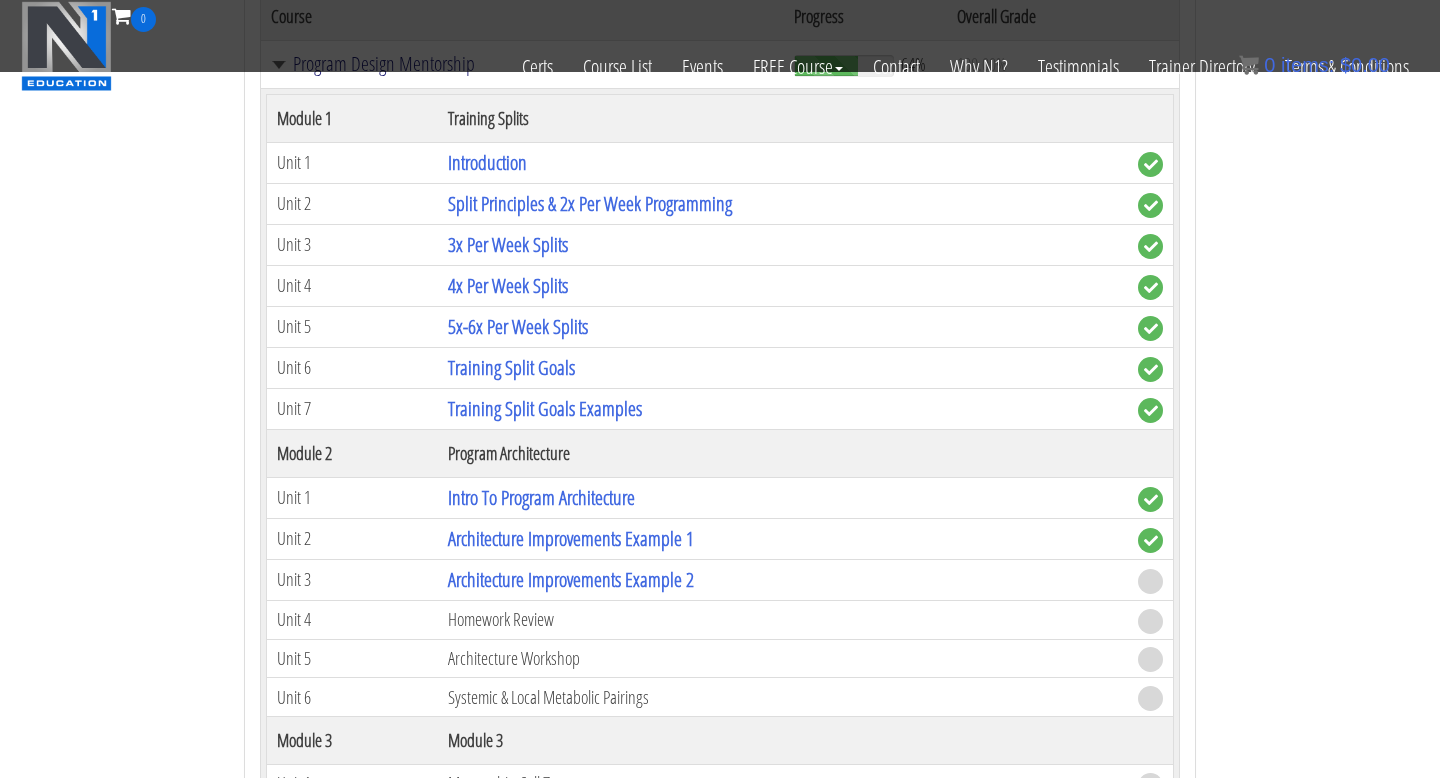 scroll, scrollTop: 2351, scrollLeft: 0, axis: vertical 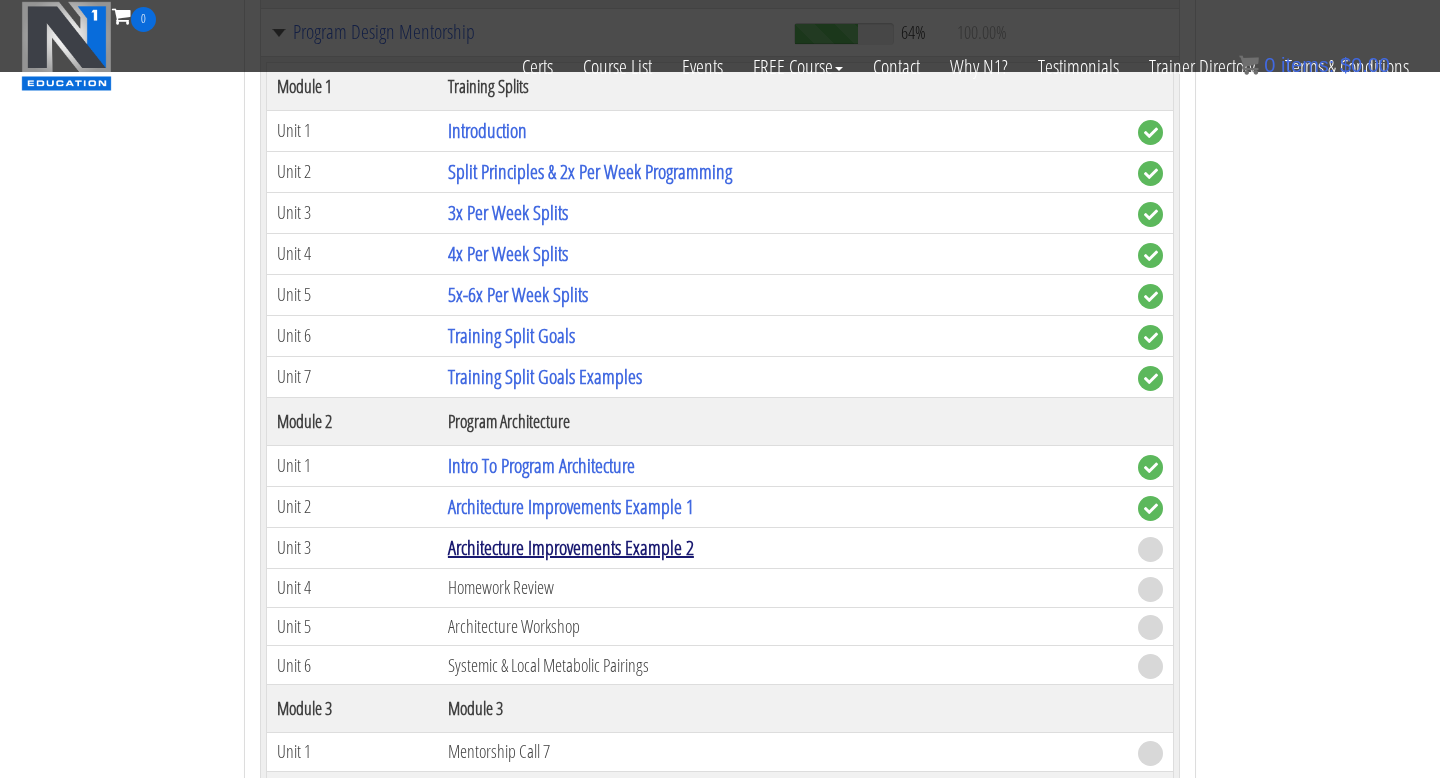 click on "Architecture Improvements Example 2" at bounding box center [571, 547] 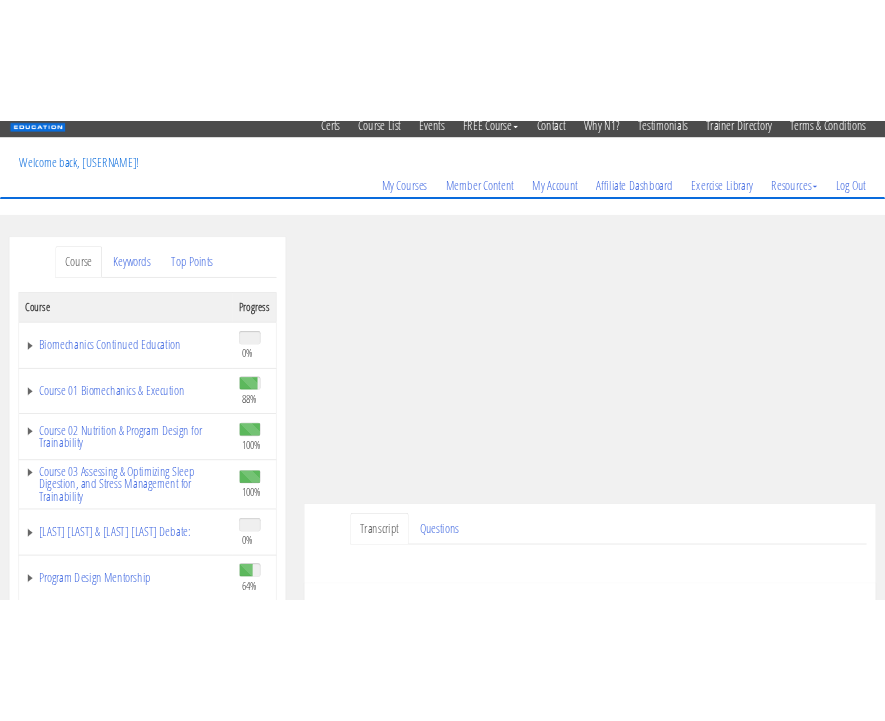 scroll, scrollTop: 81, scrollLeft: 0, axis: vertical 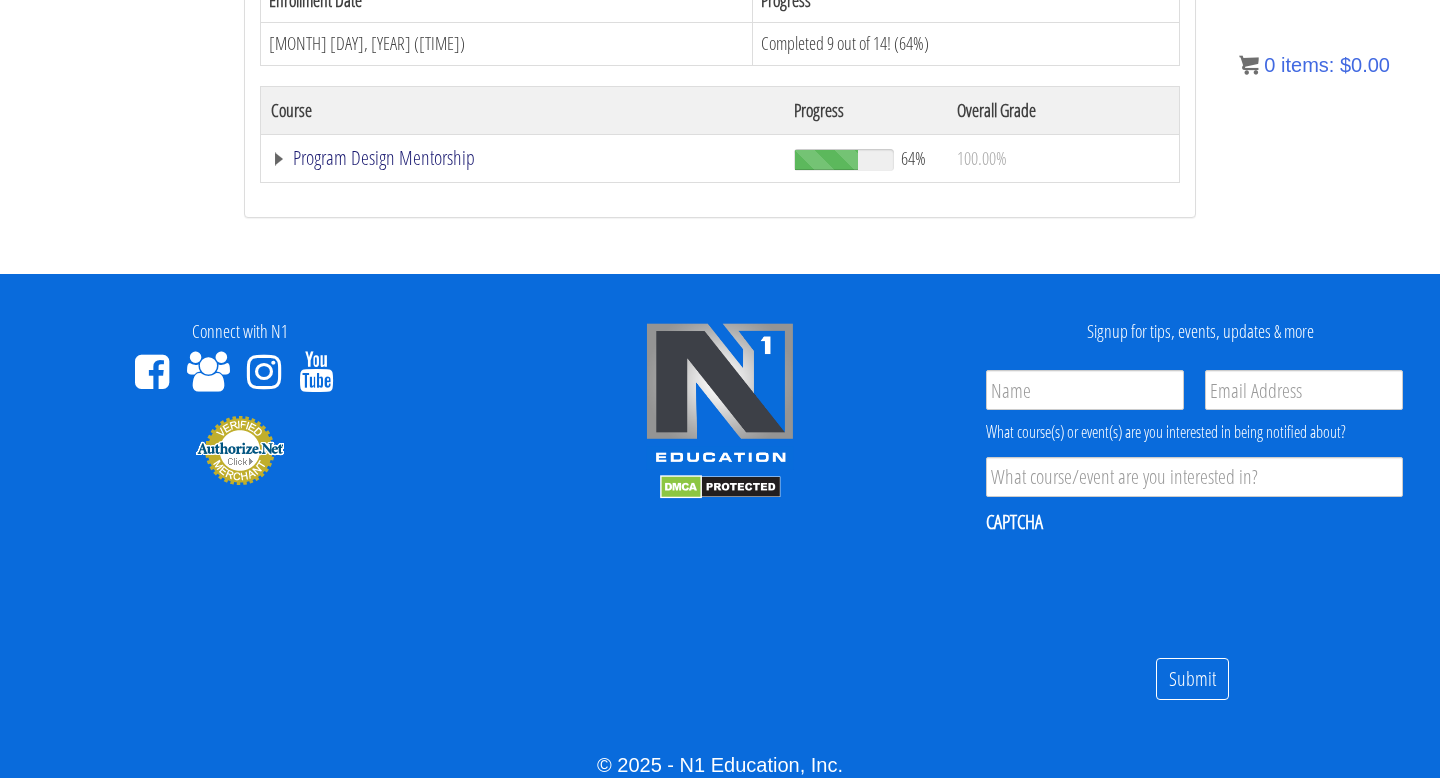 click on "Program Design Mentorship" at bounding box center [544, -1657] 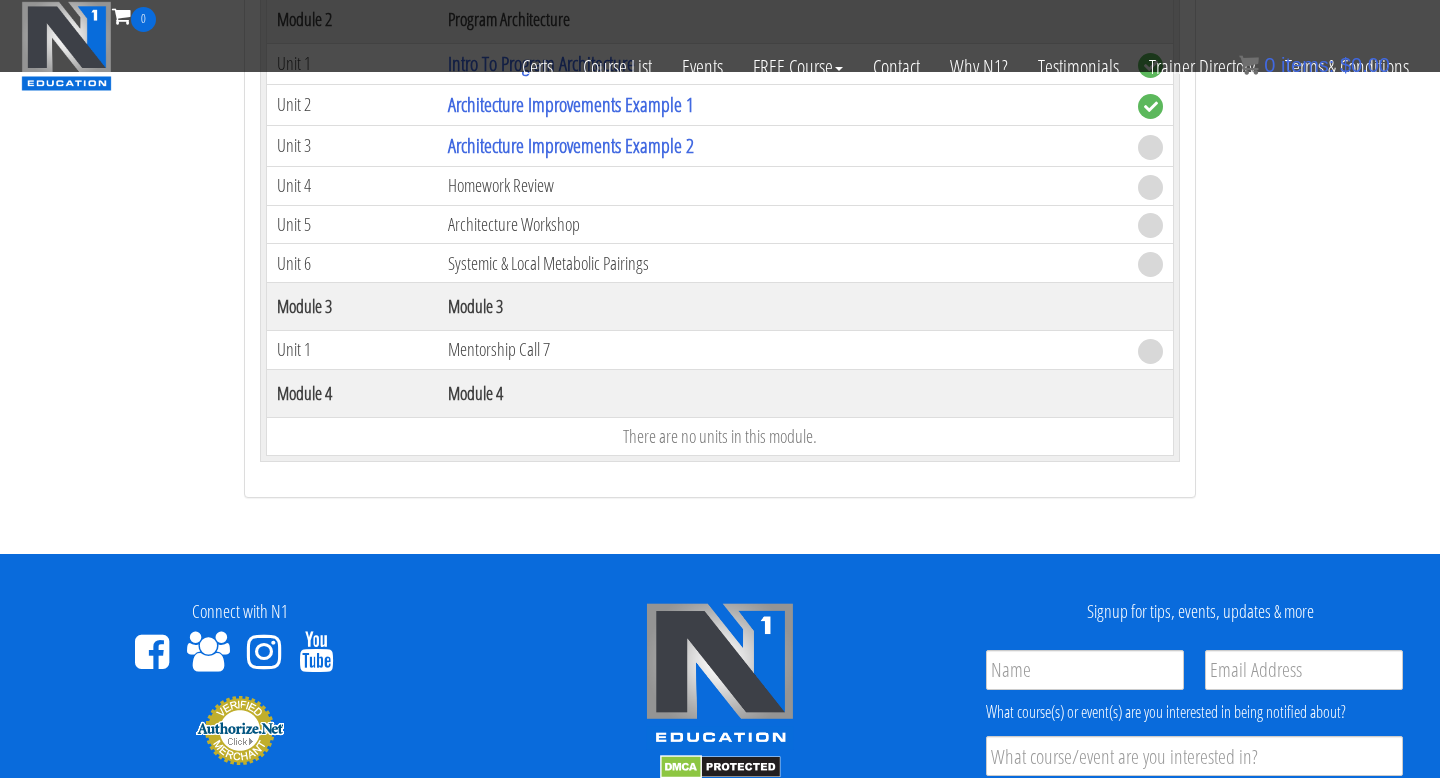 scroll, scrollTop: 2710, scrollLeft: 0, axis: vertical 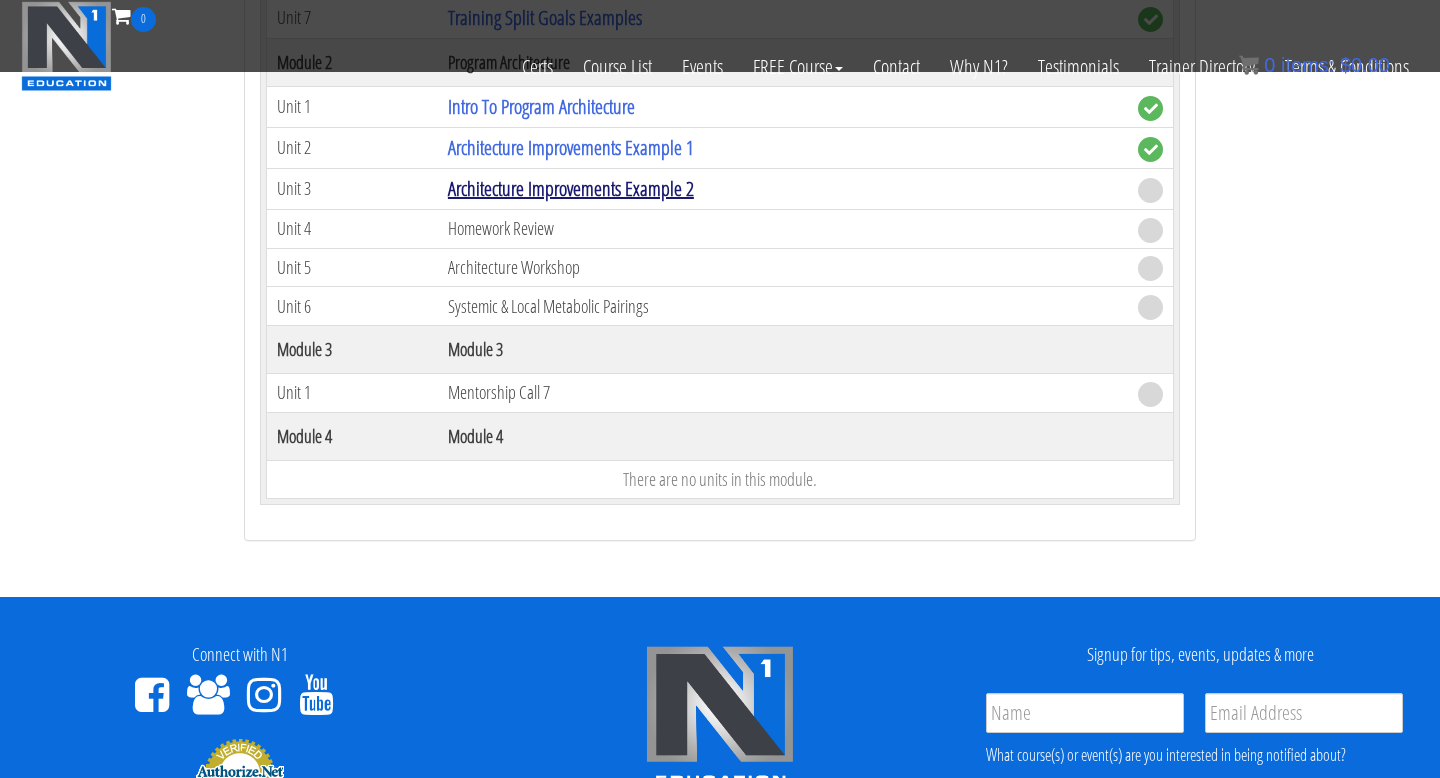 click on "Architecture Improvements Example 2" at bounding box center (571, 188) 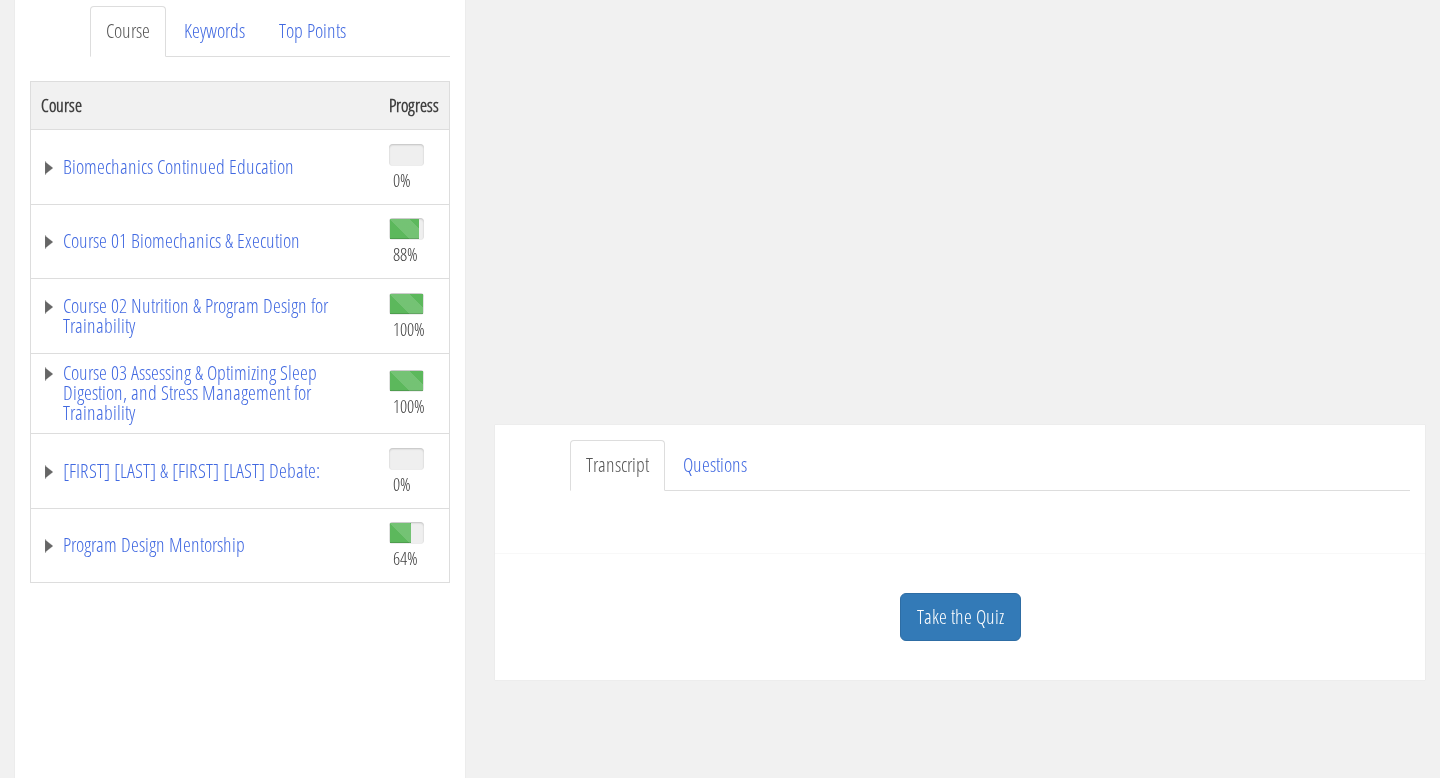 scroll, scrollTop: 314, scrollLeft: 0, axis: vertical 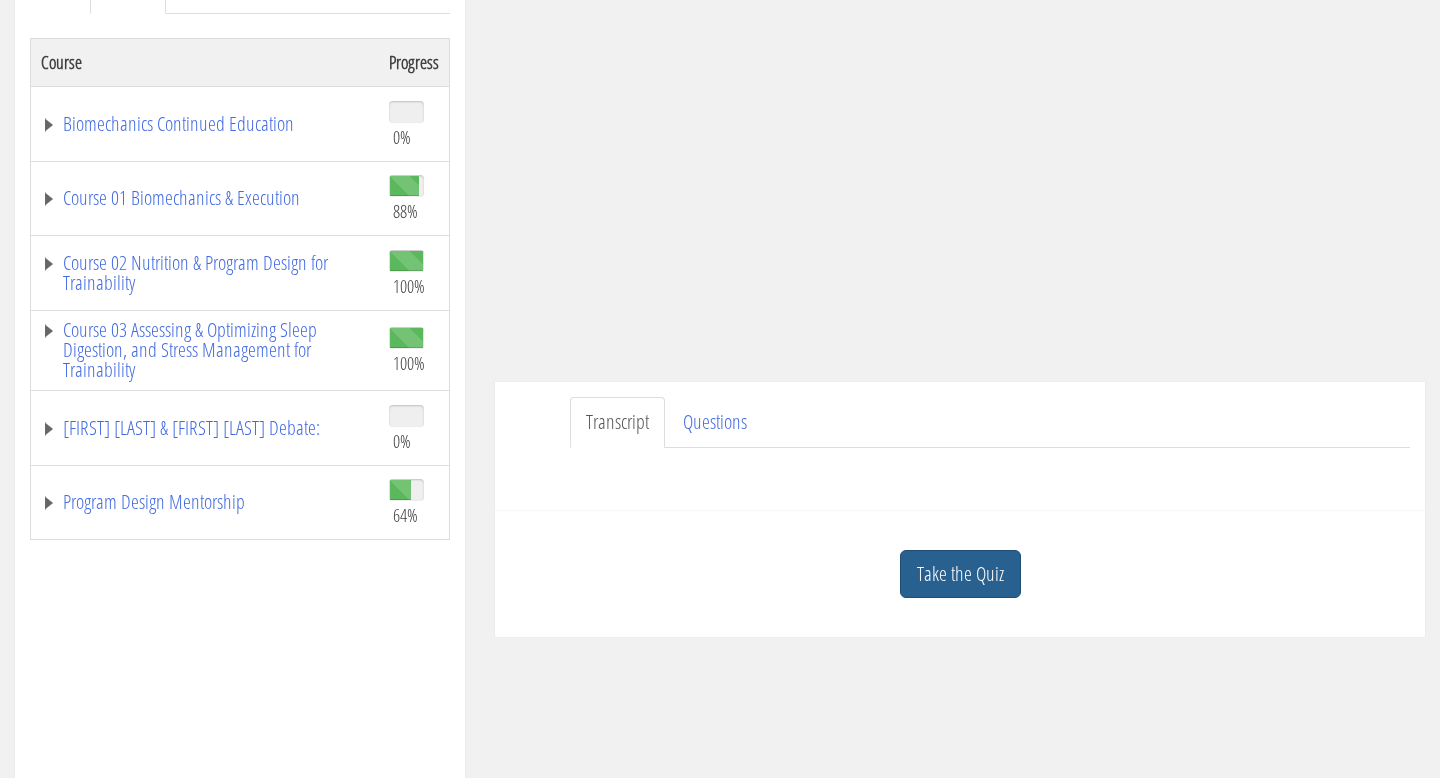 click on "Take the Quiz" at bounding box center [960, 574] 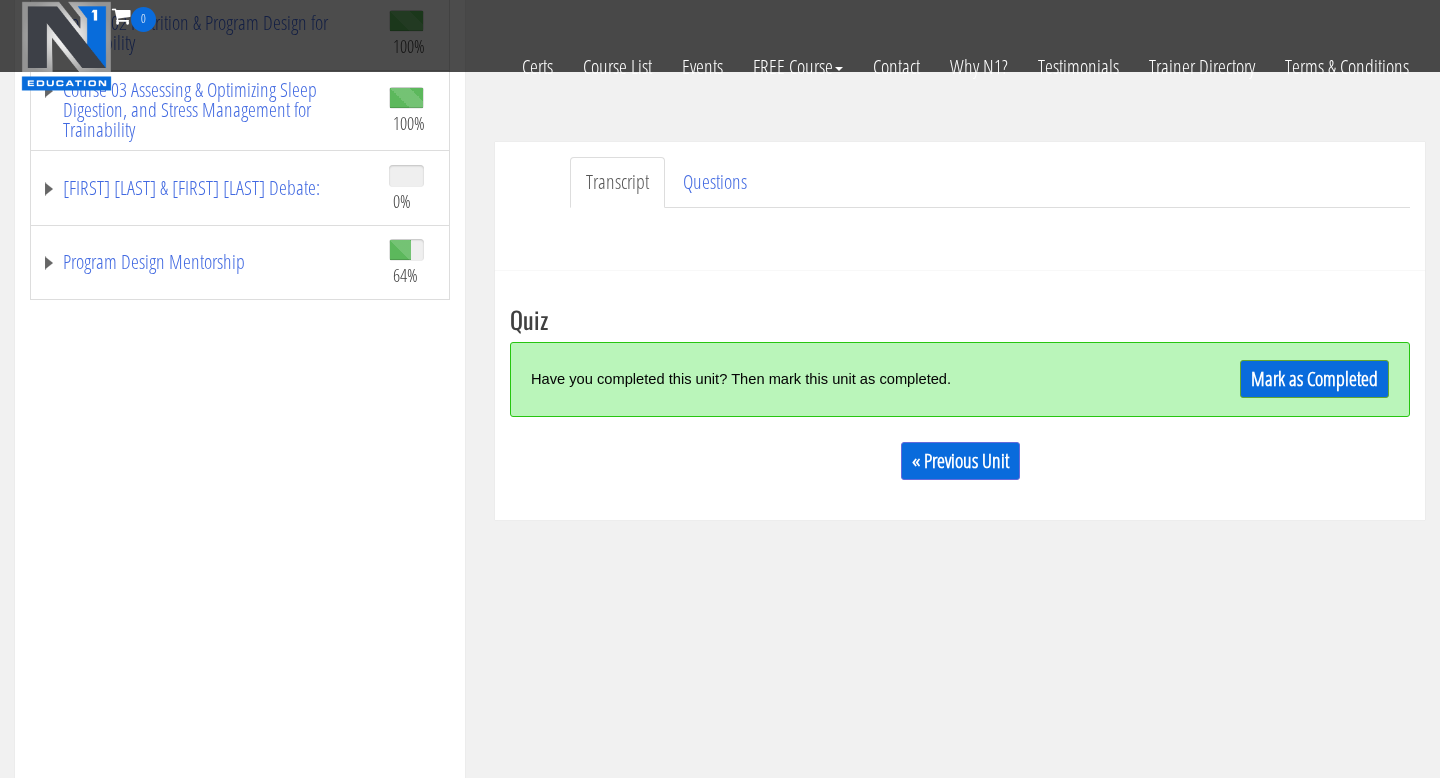 scroll, scrollTop: 436, scrollLeft: 0, axis: vertical 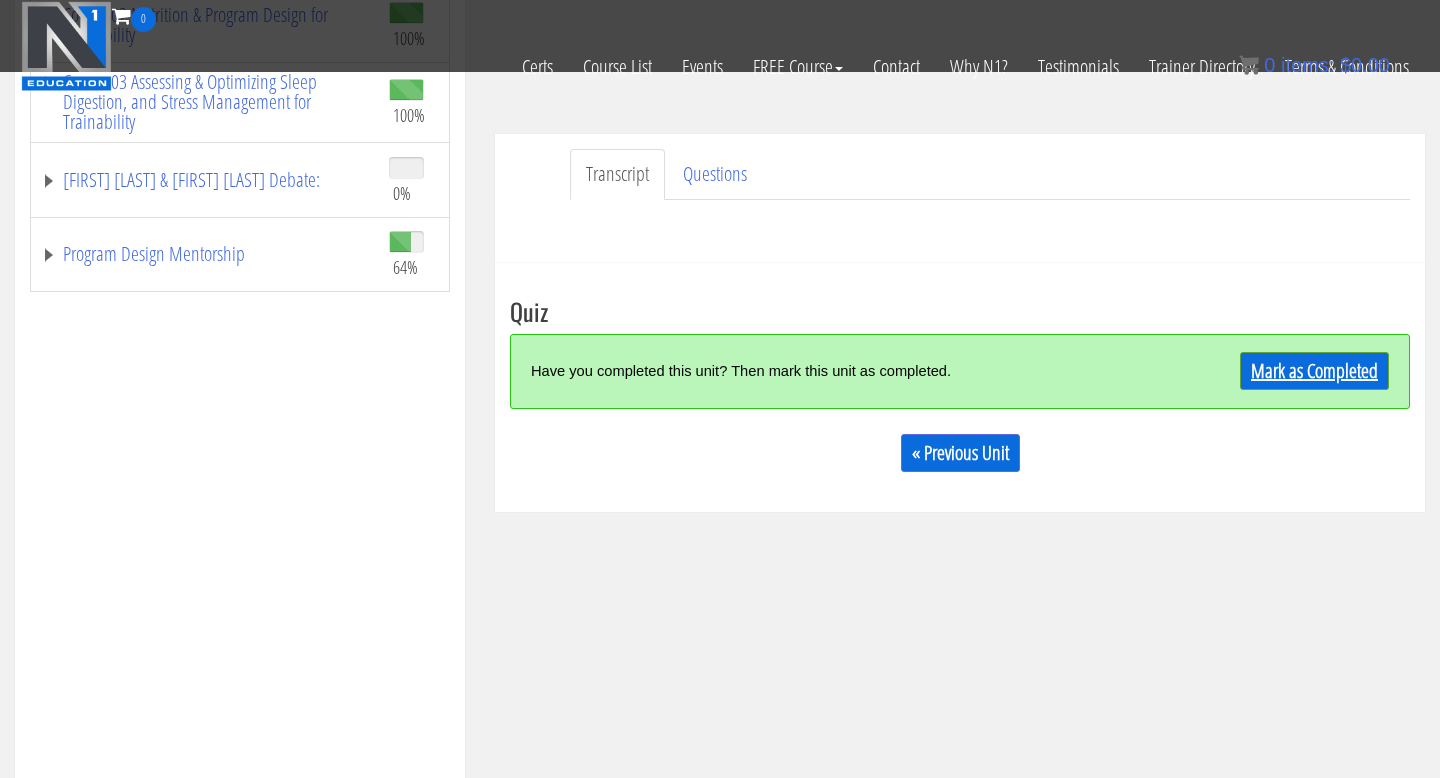 click on "Mark as Completed" at bounding box center (1314, 371) 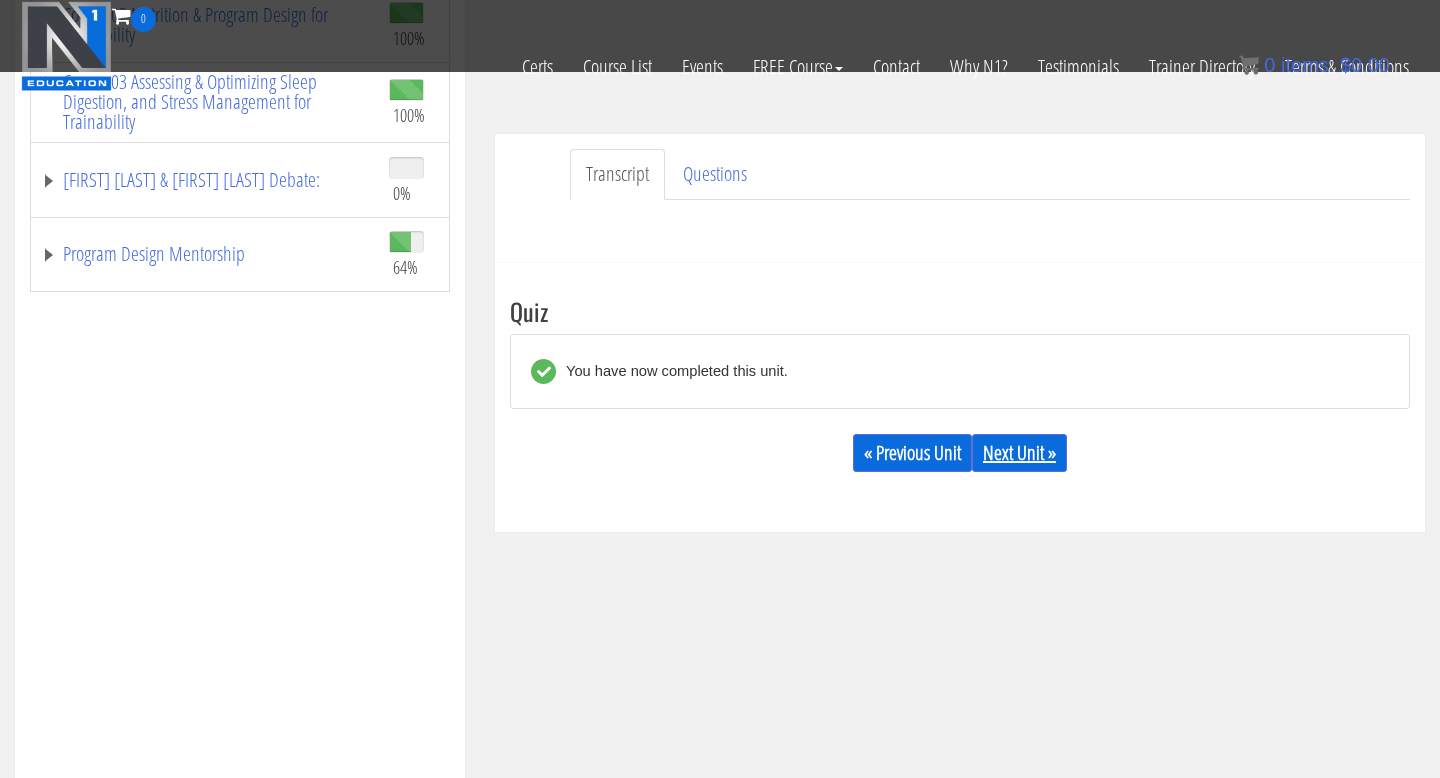 click on "Next Unit »" at bounding box center [1019, 453] 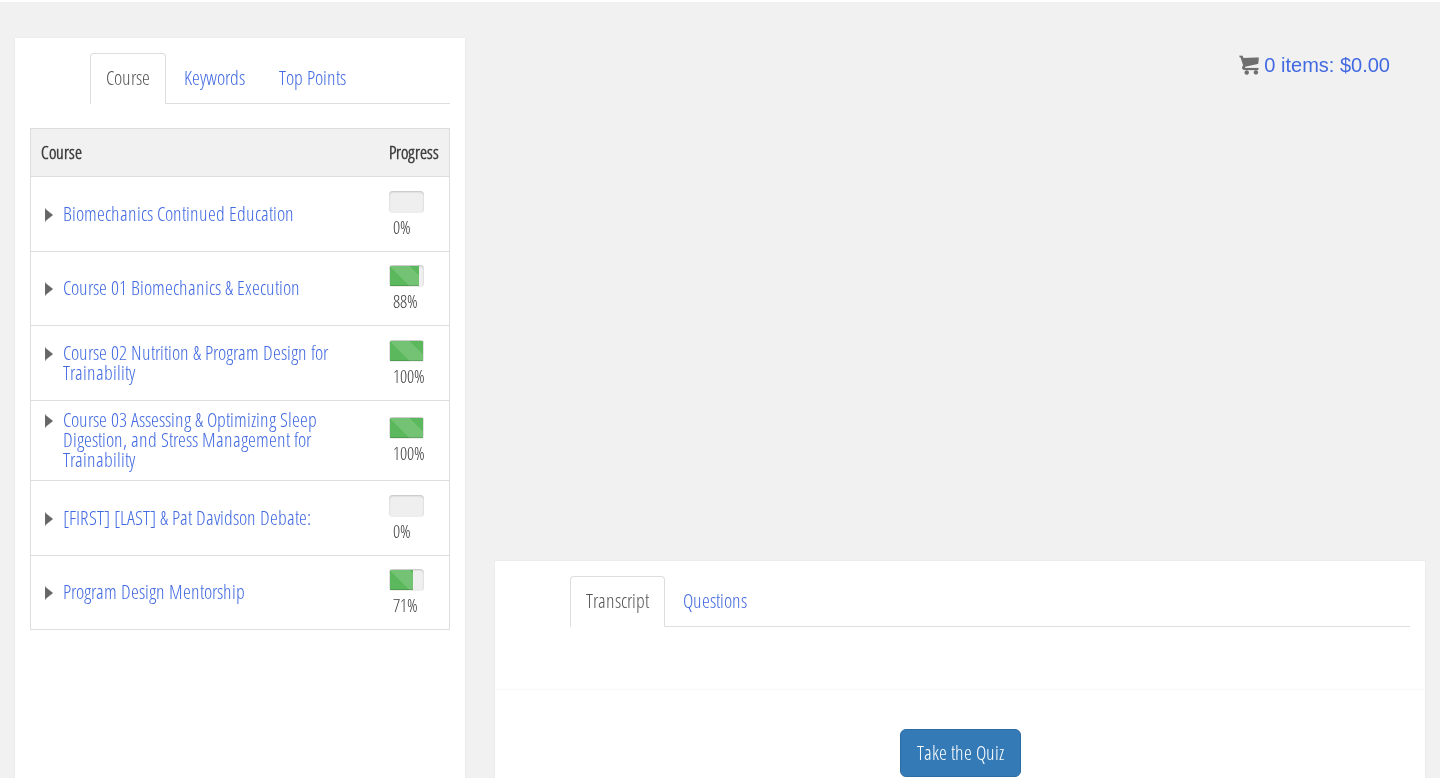 scroll, scrollTop: 217, scrollLeft: 0, axis: vertical 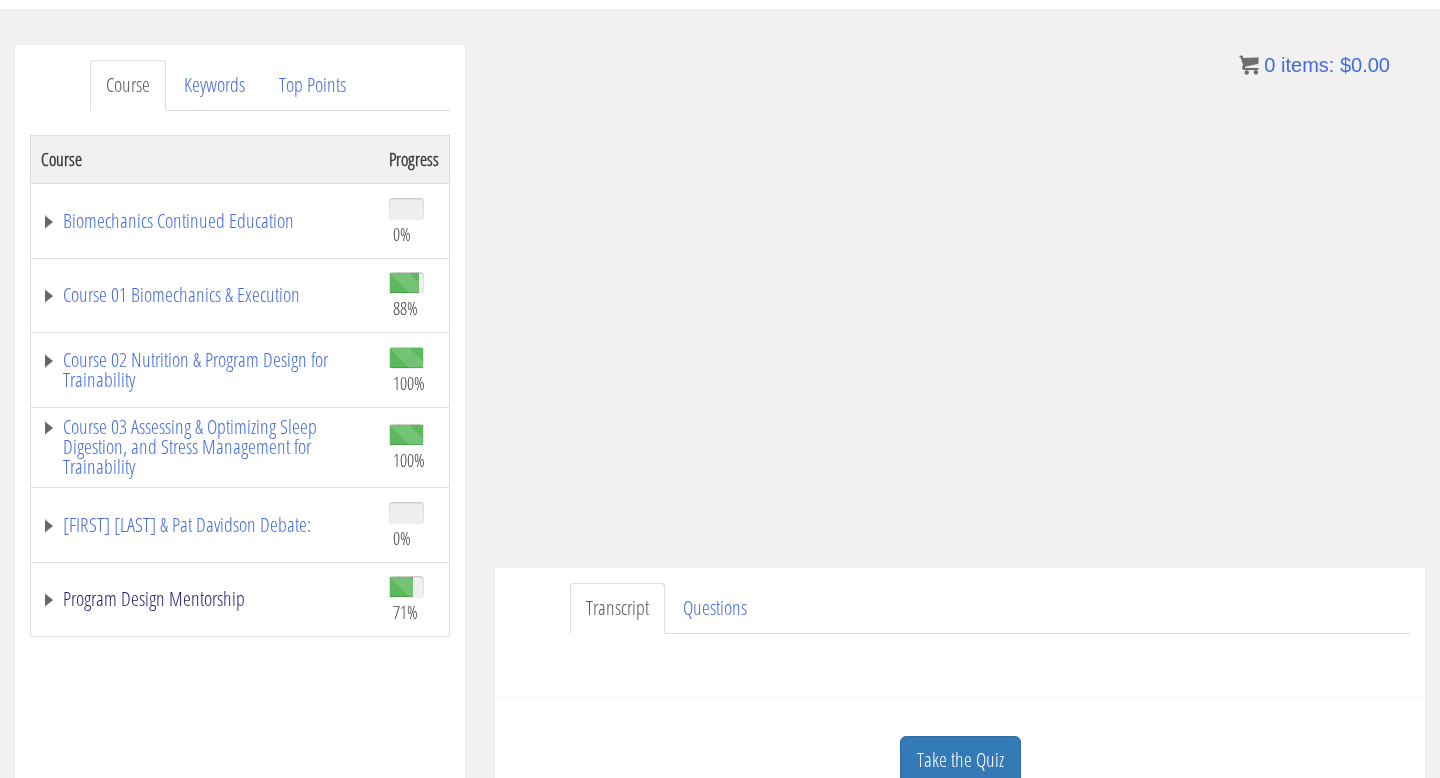 click on "Program Design Mentorship" at bounding box center (205, 599) 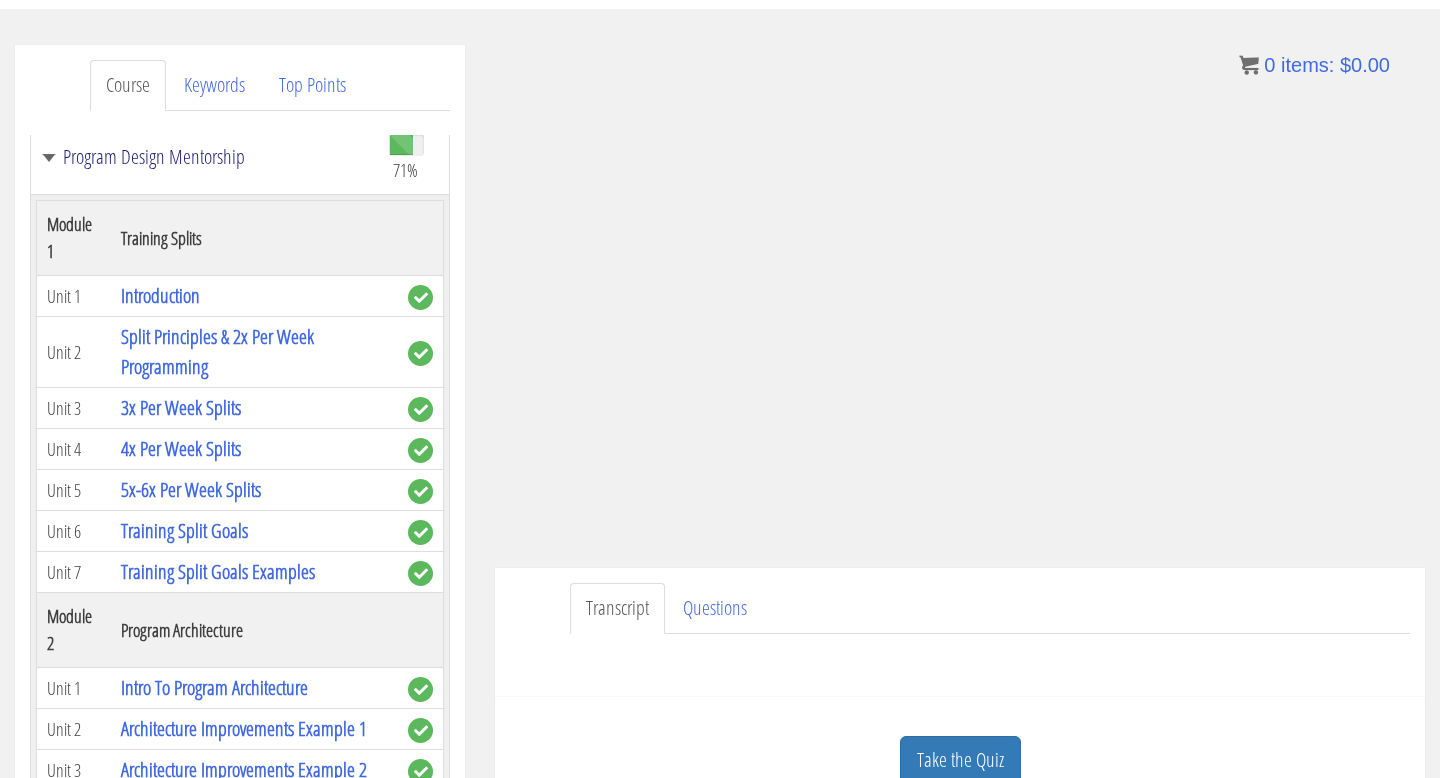 scroll, scrollTop: 469, scrollLeft: 0, axis: vertical 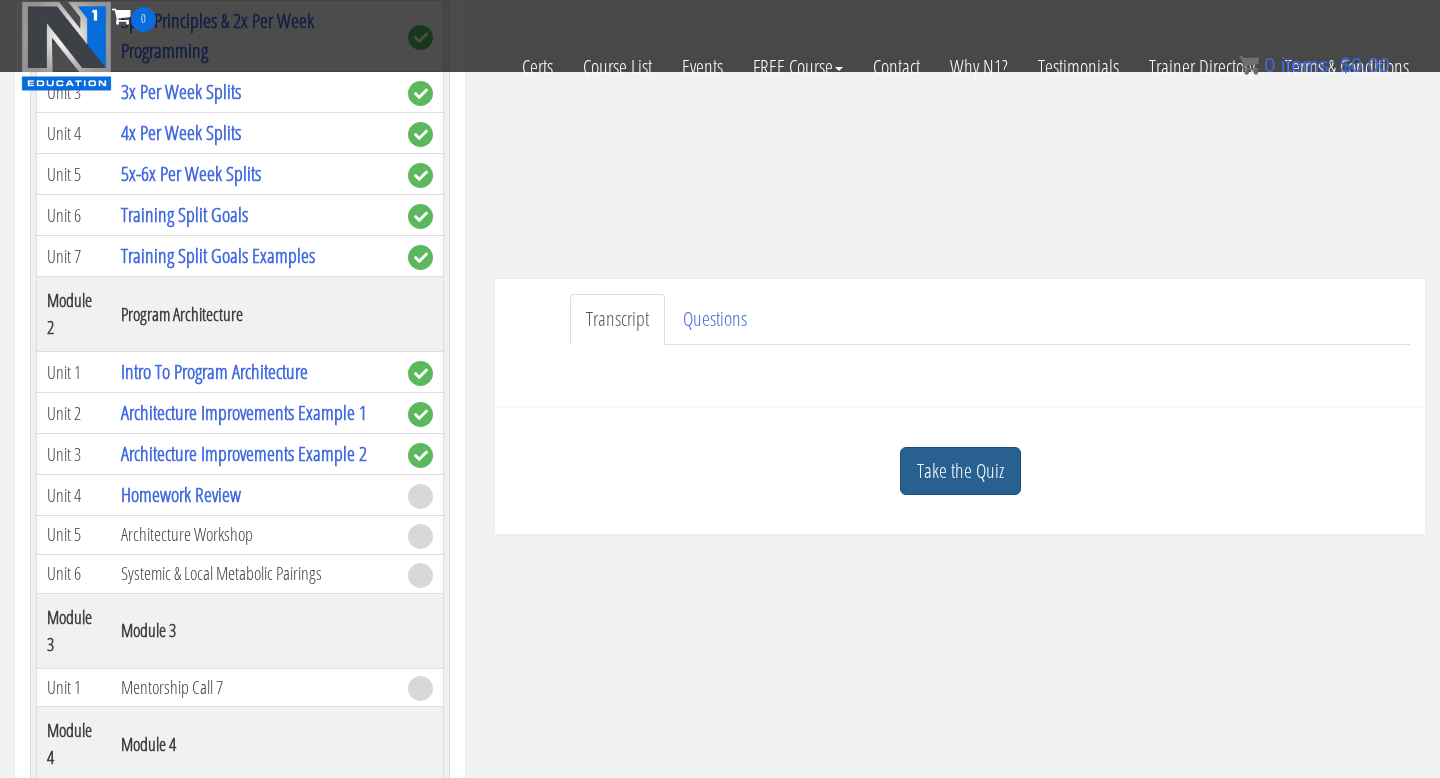 click on "Take the Quiz" at bounding box center (960, 471) 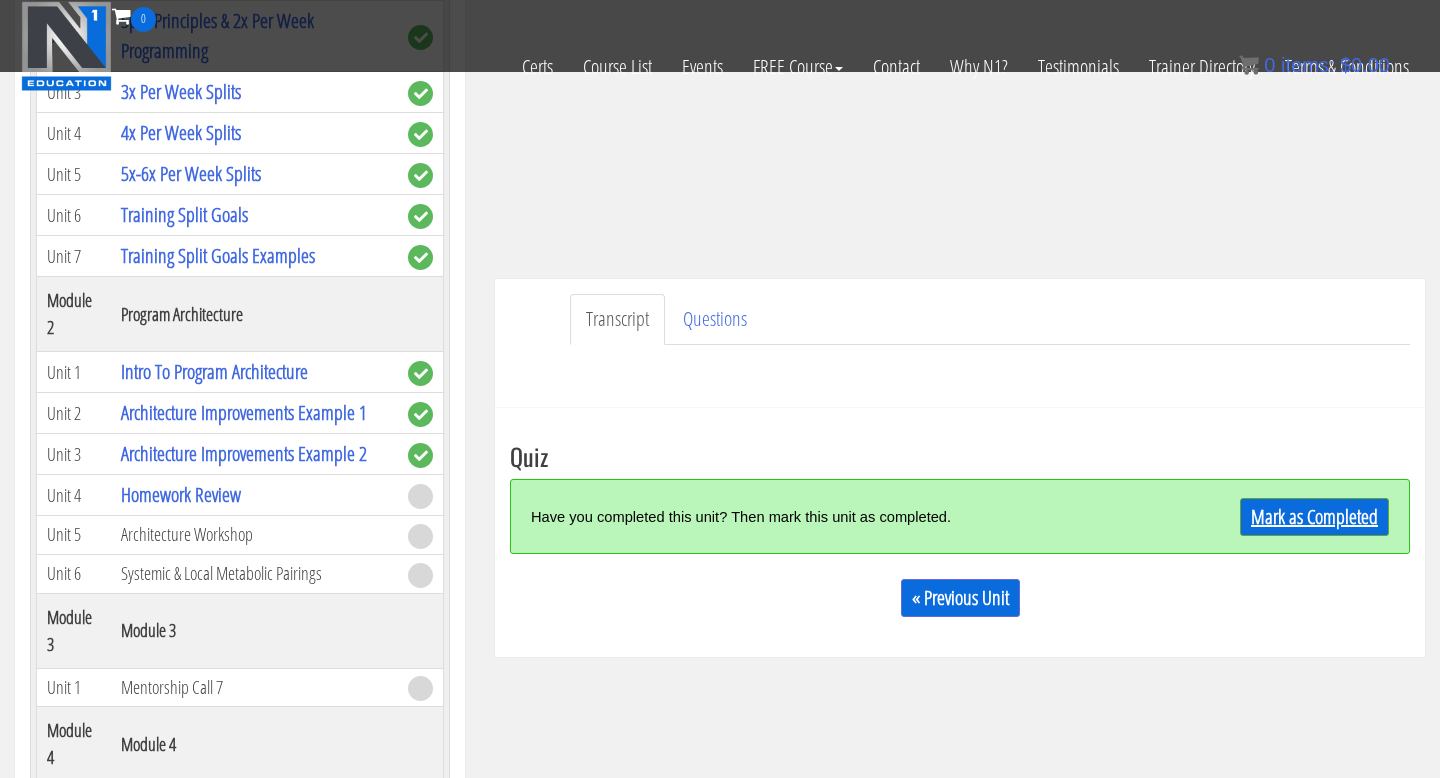 click on "Mark as Completed" at bounding box center [1314, 517] 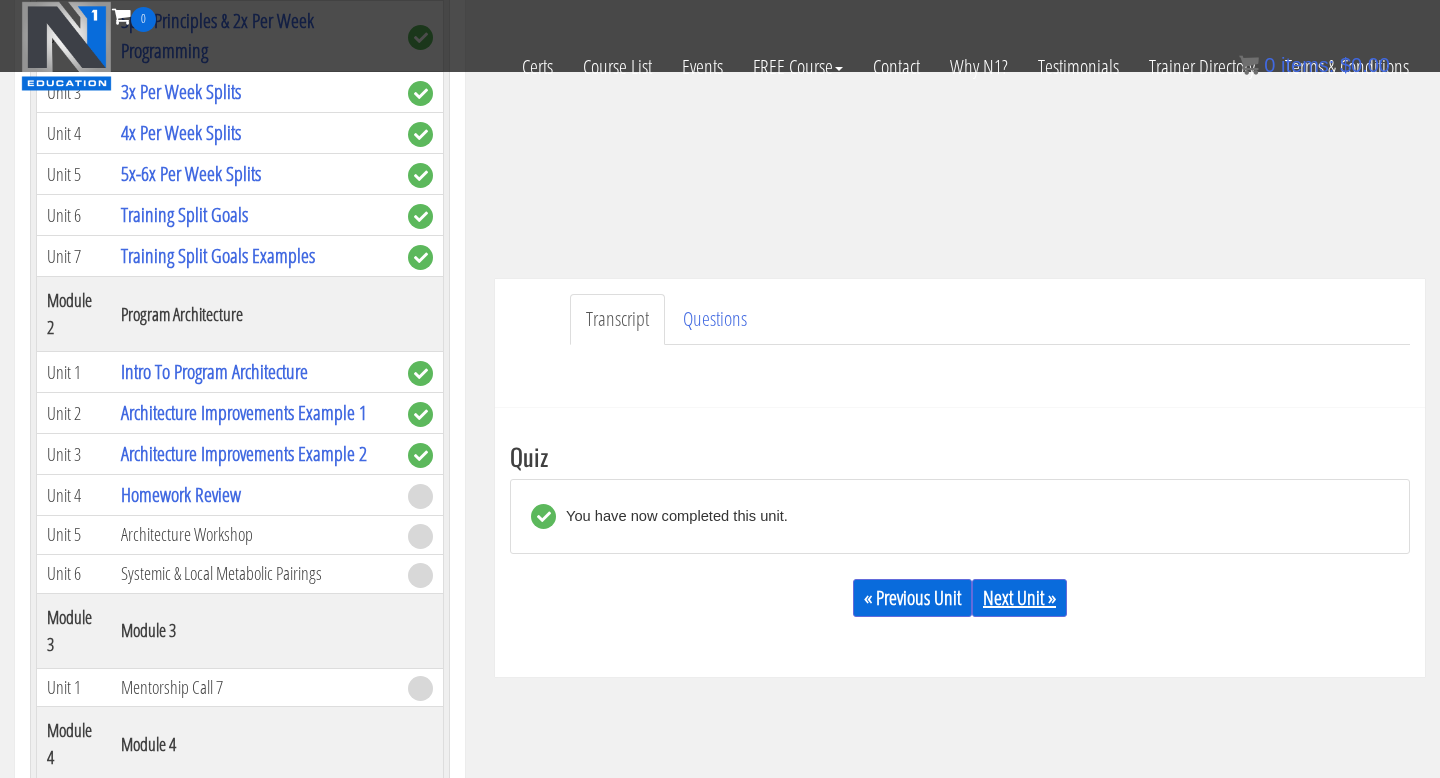 click on "Next Unit »" at bounding box center (1019, 598) 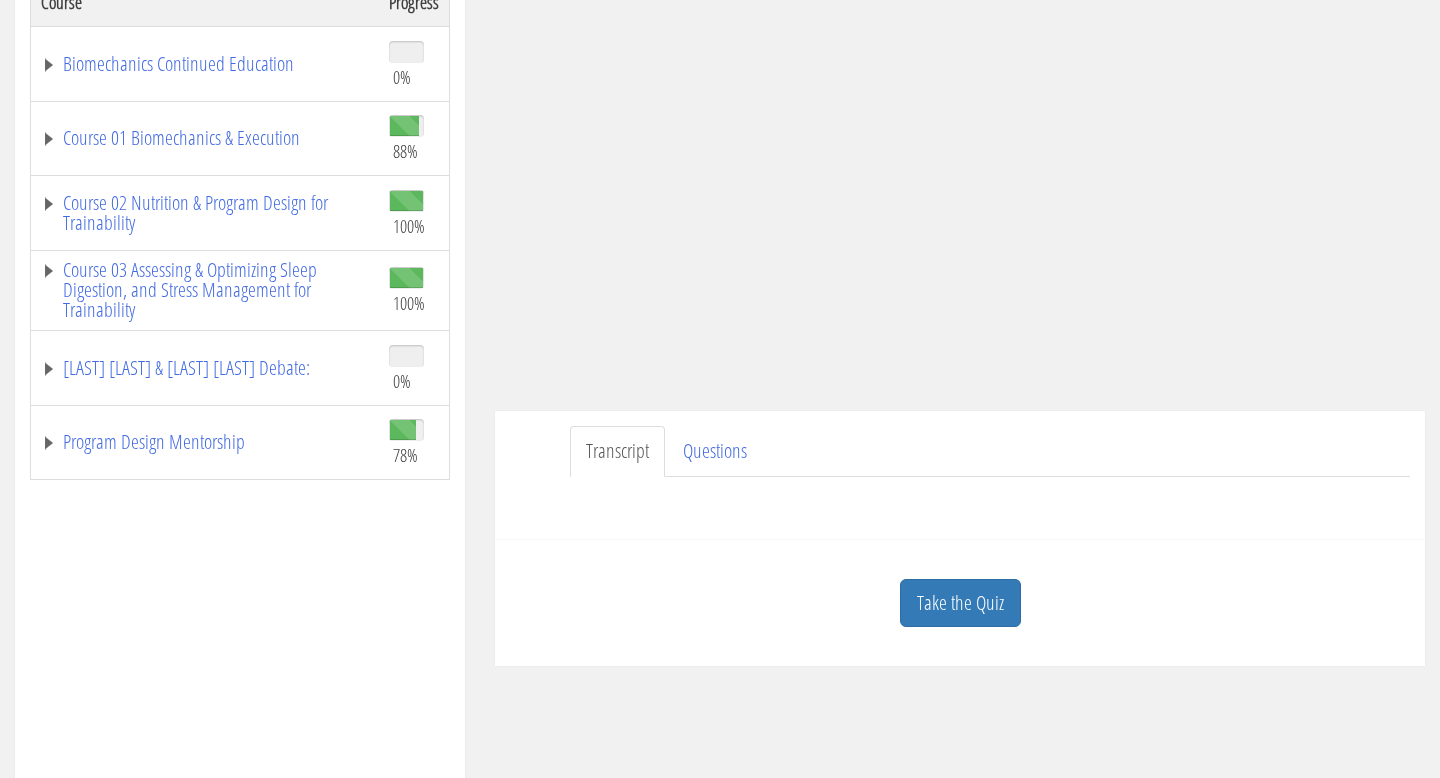 scroll, scrollTop: 382, scrollLeft: 0, axis: vertical 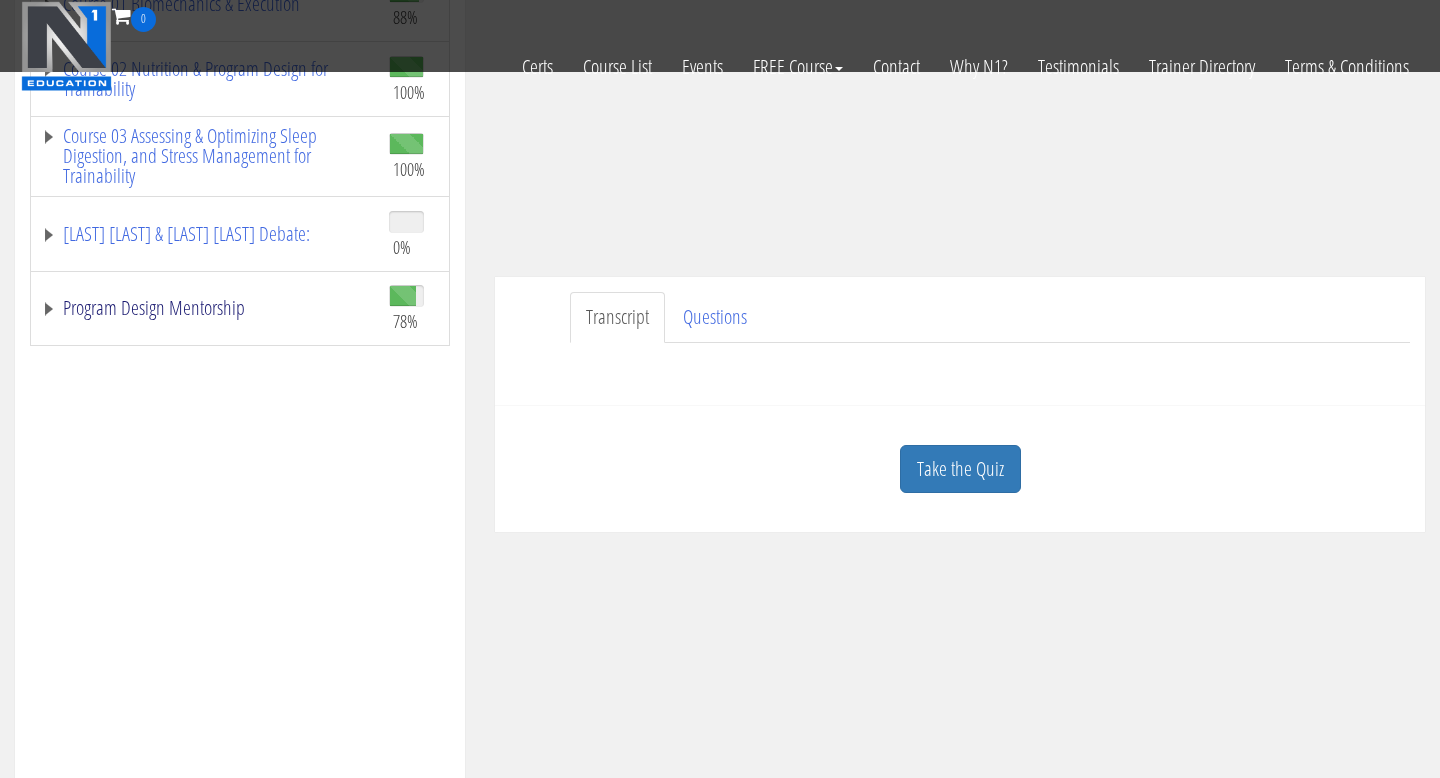 click on "Program Design Mentorship" at bounding box center (205, 308) 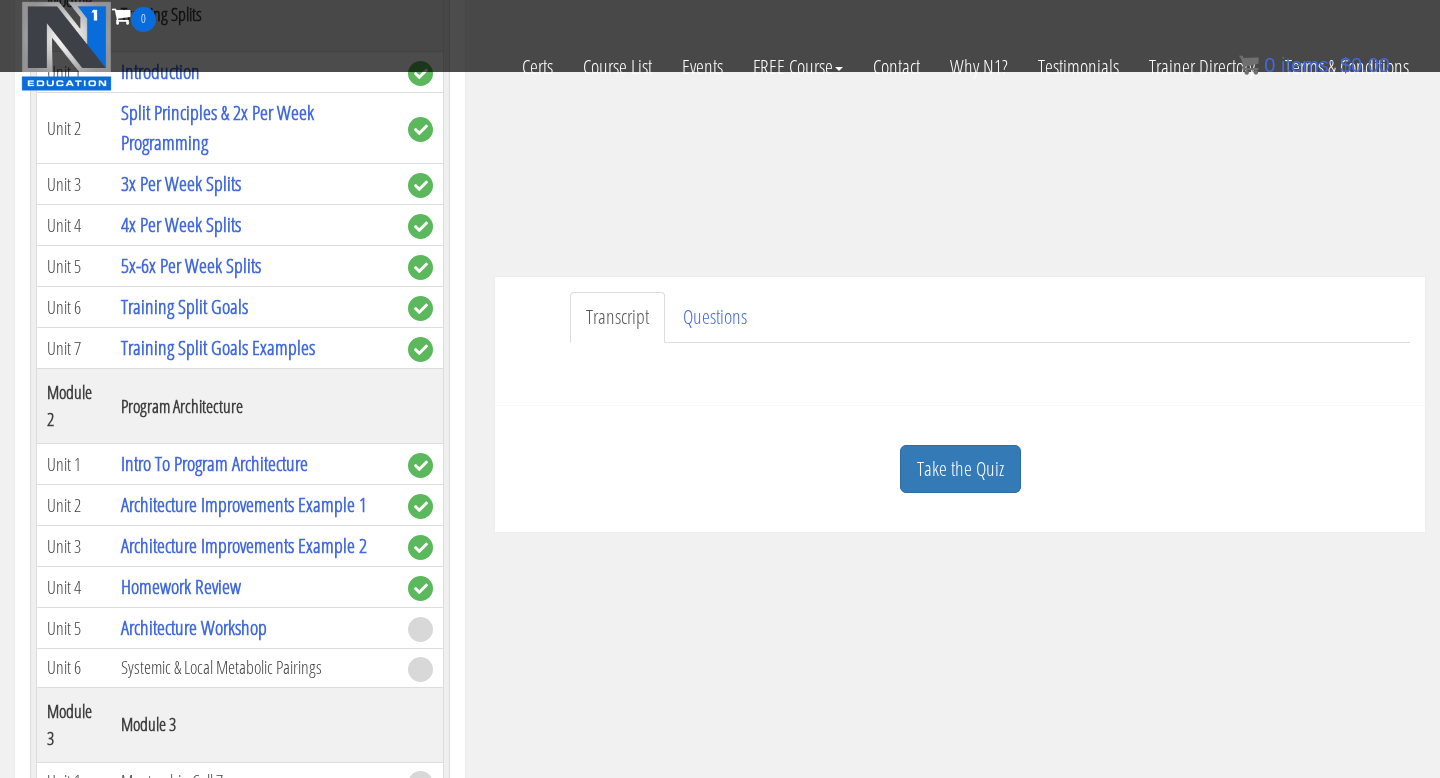 scroll, scrollTop: 387, scrollLeft: 0, axis: vertical 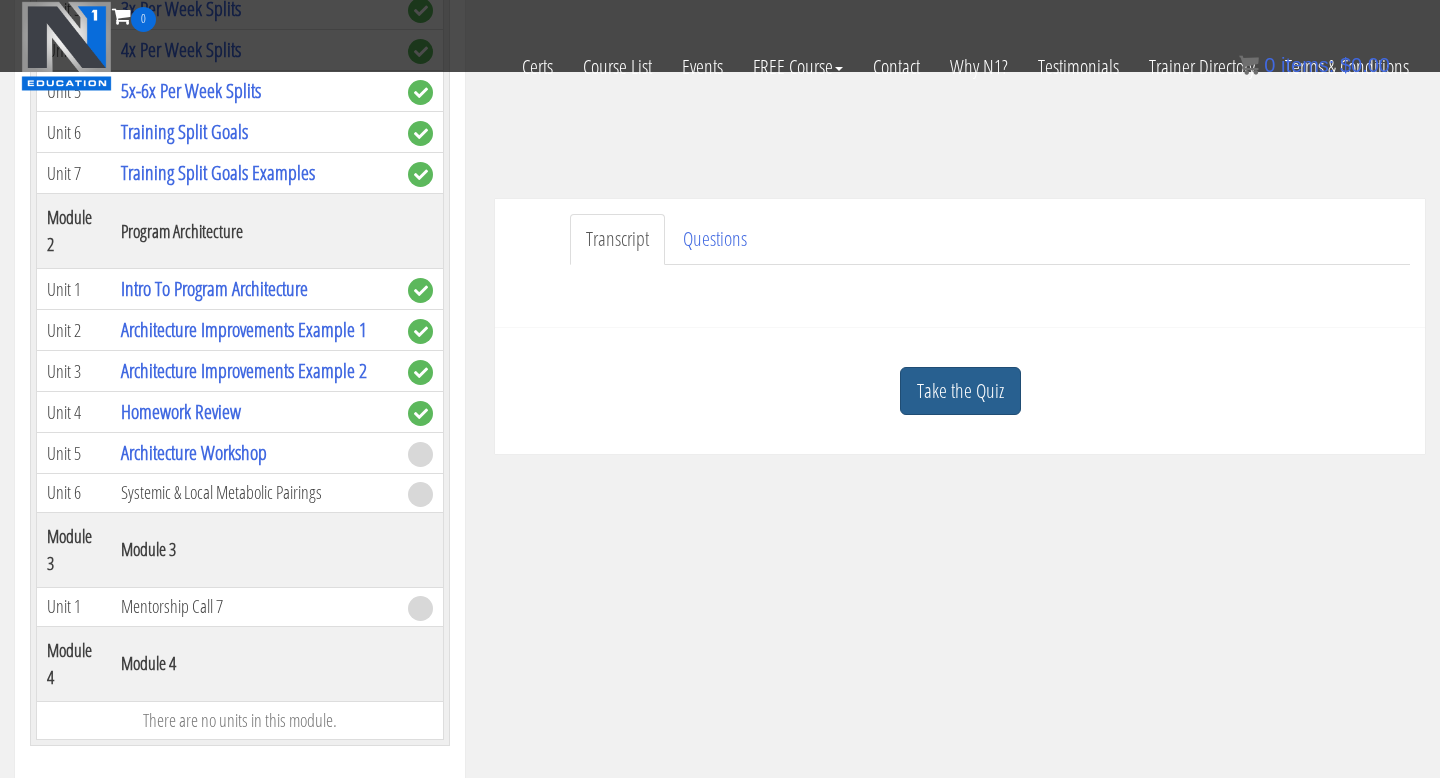 click on "Take the Quiz" at bounding box center (960, 391) 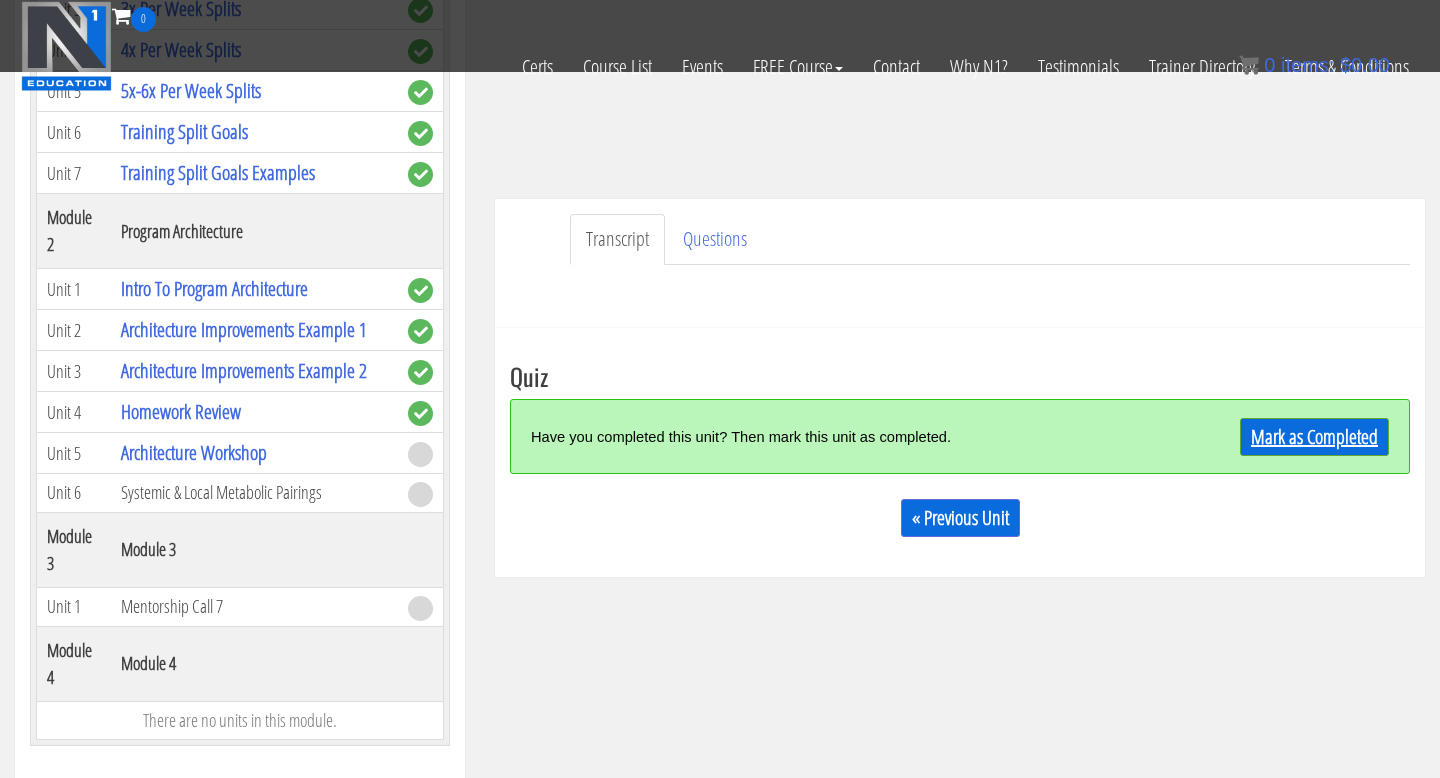 click on "Mark as Completed" at bounding box center (1314, 437) 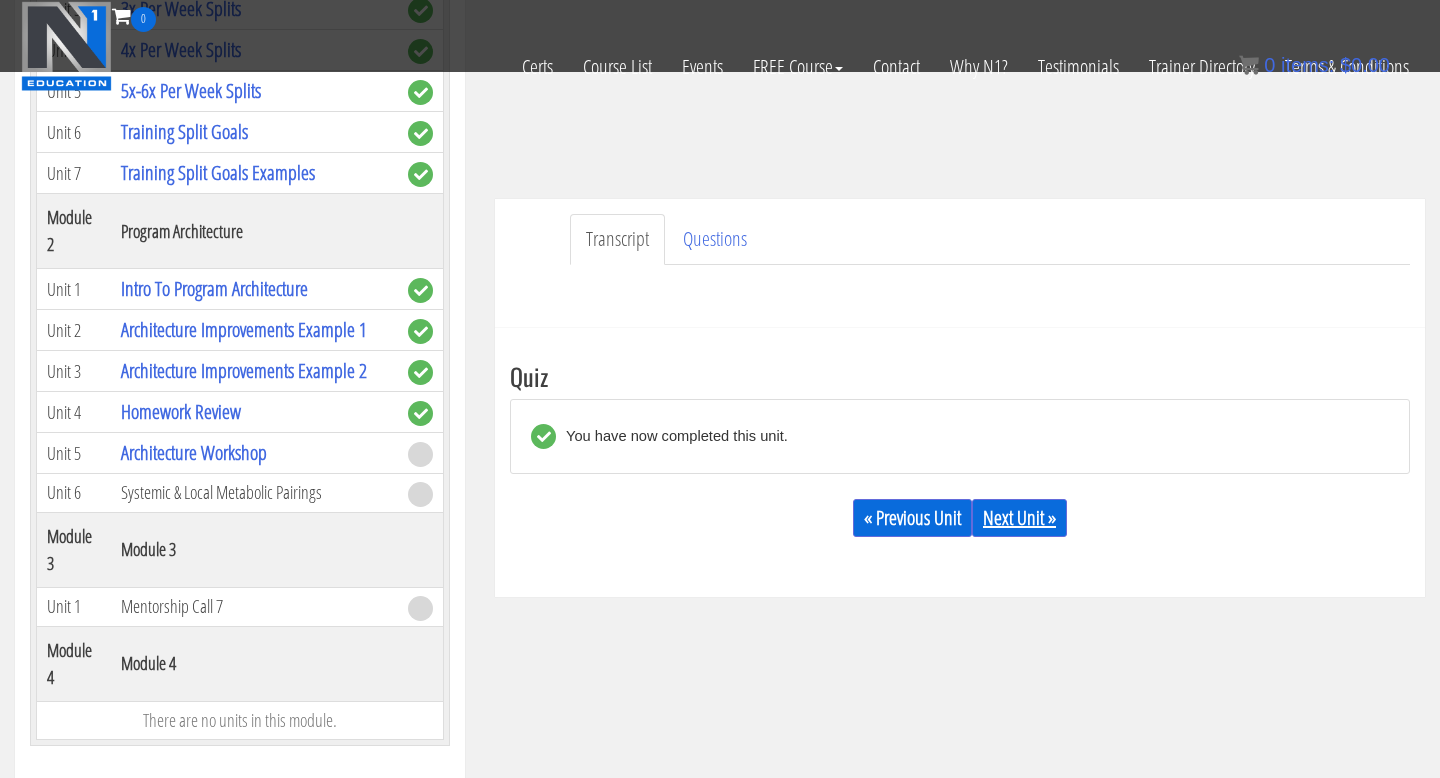 click on "Next Unit »" at bounding box center (1019, 518) 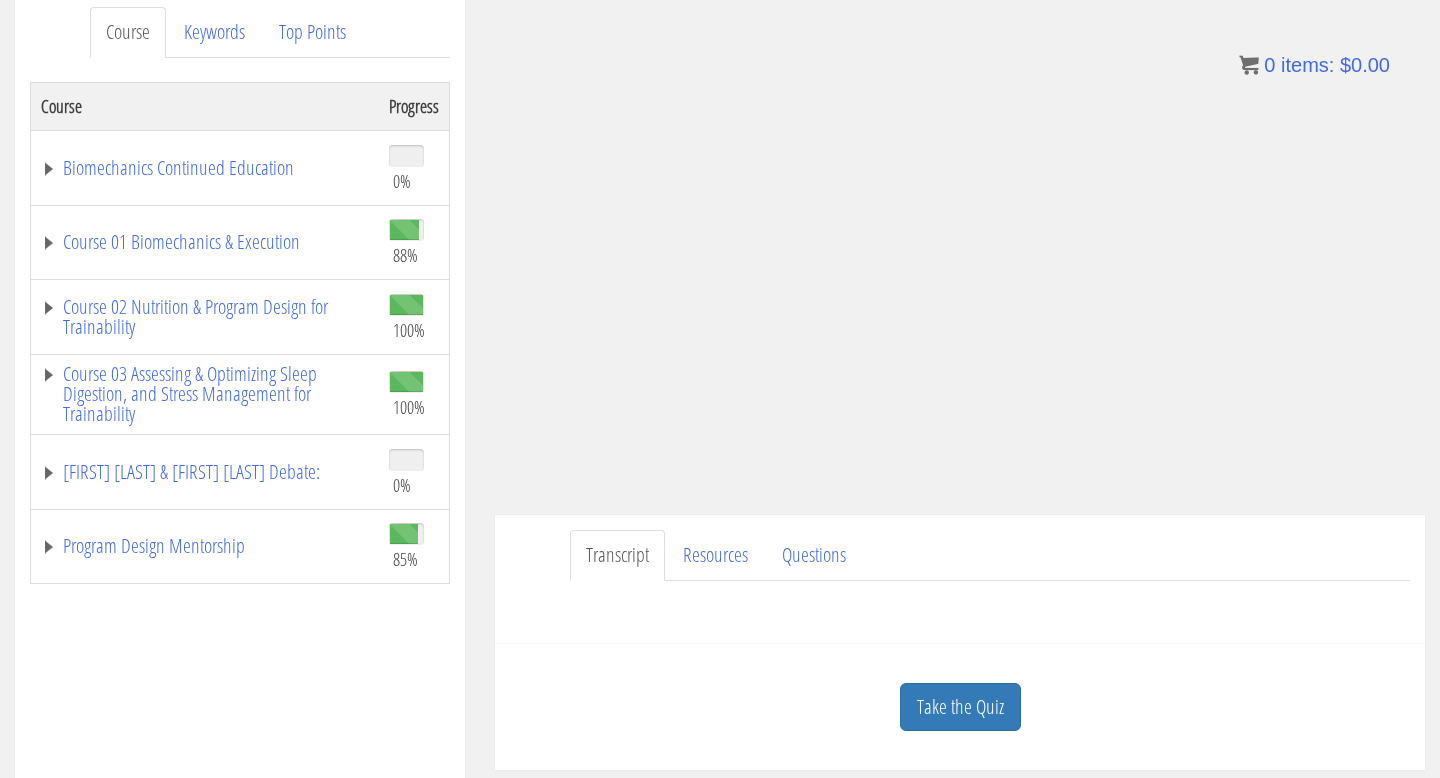 scroll, scrollTop: 361, scrollLeft: 0, axis: vertical 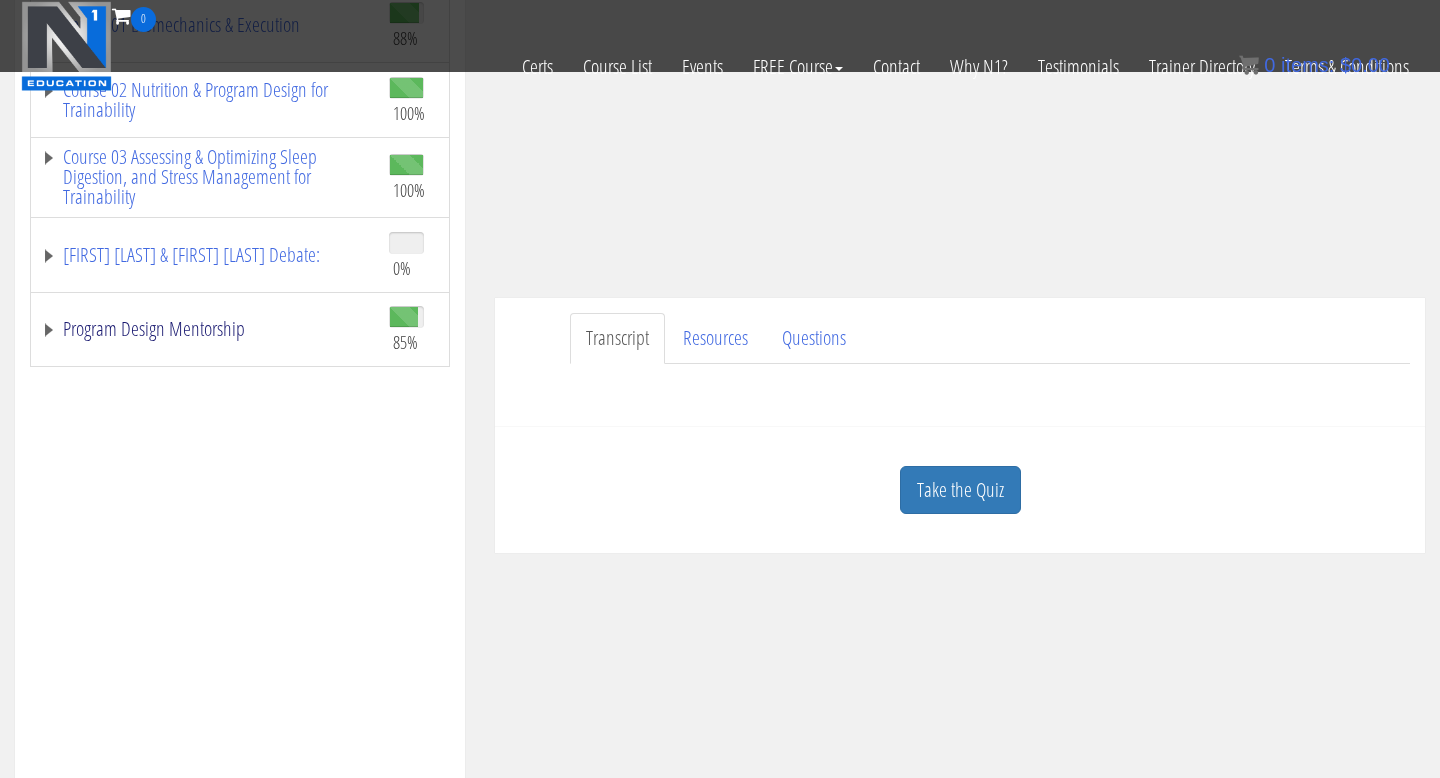 click on "Program Design Mentorship" at bounding box center [205, 329] 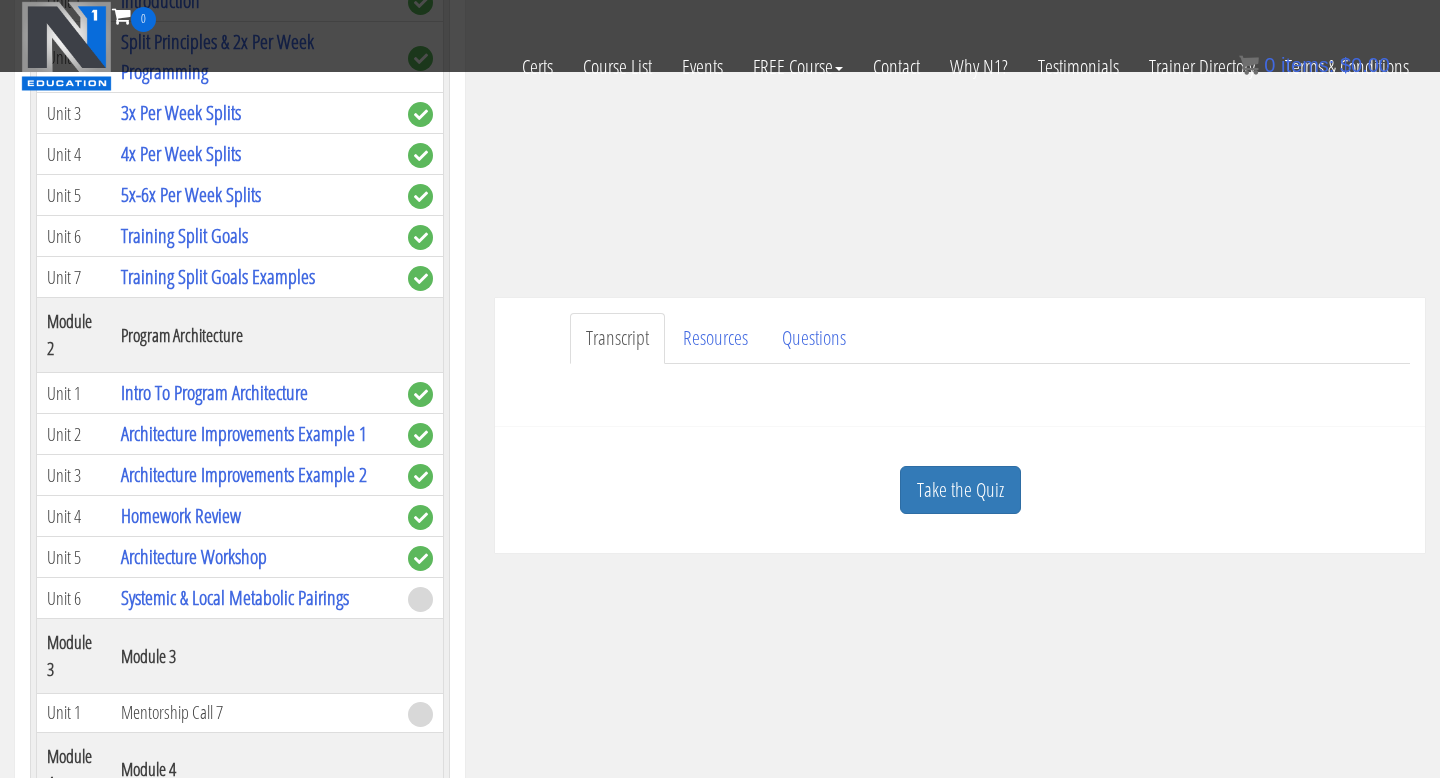 scroll, scrollTop: 474, scrollLeft: 0, axis: vertical 